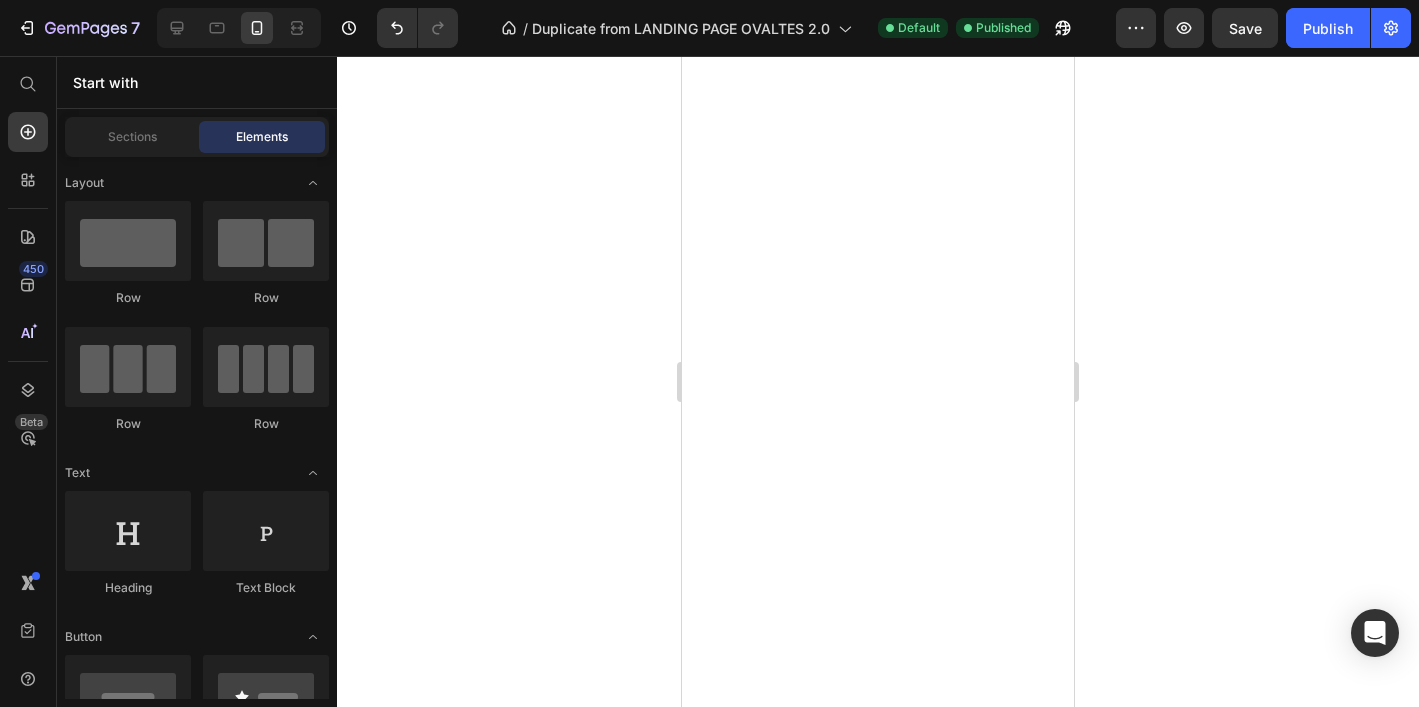 scroll, scrollTop: 0, scrollLeft: 0, axis: both 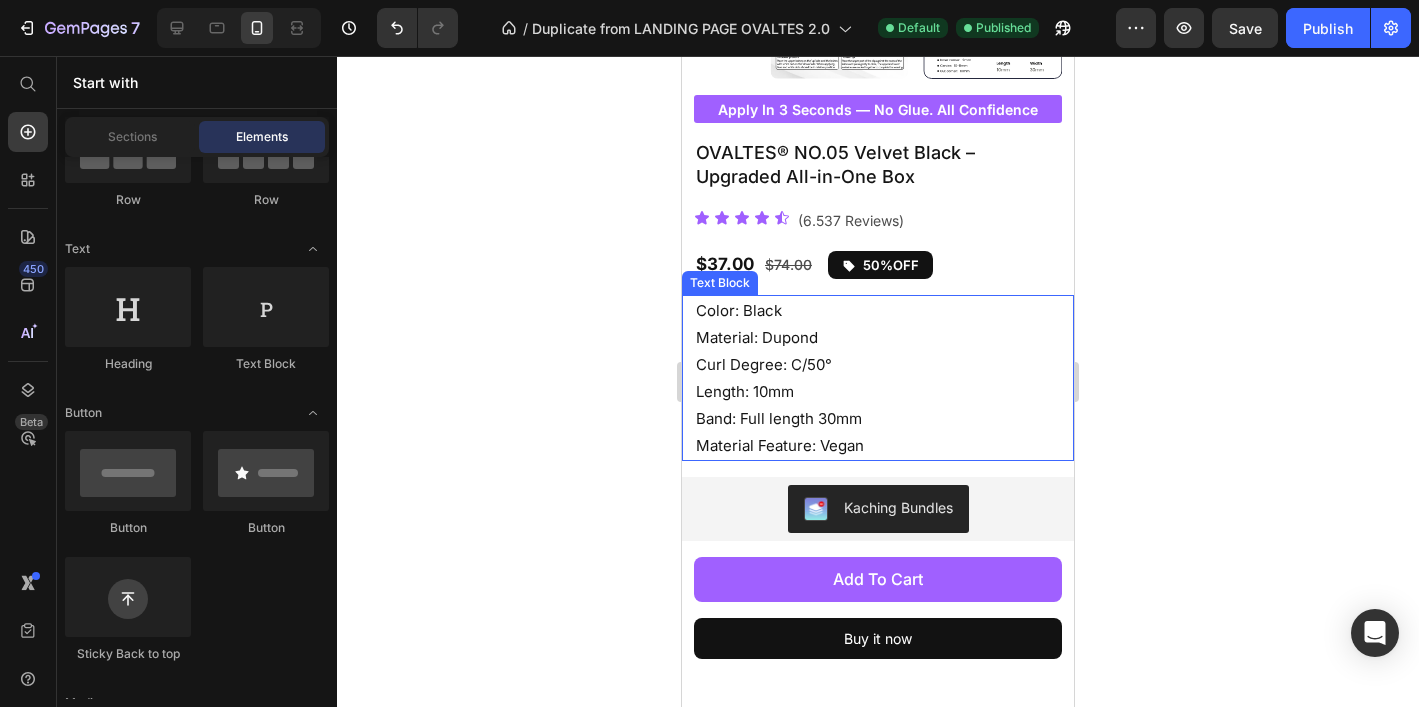 click on "Color: Black Material: Dupond Curl Degree: C/50° Length: 10mm Band: Full length 30mm Material Feature: Vegan" at bounding box center [884, 378] 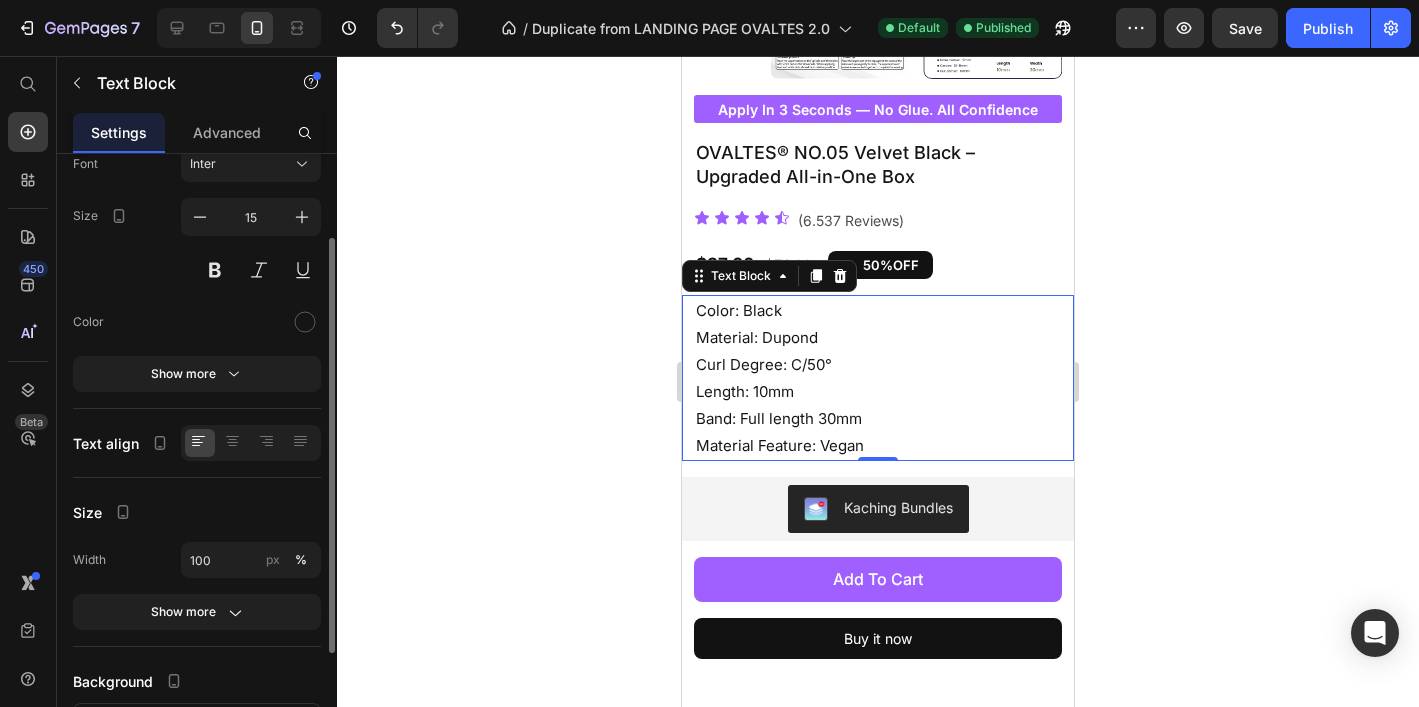 scroll, scrollTop: 126, scrollLeft: 0, axis: vertical 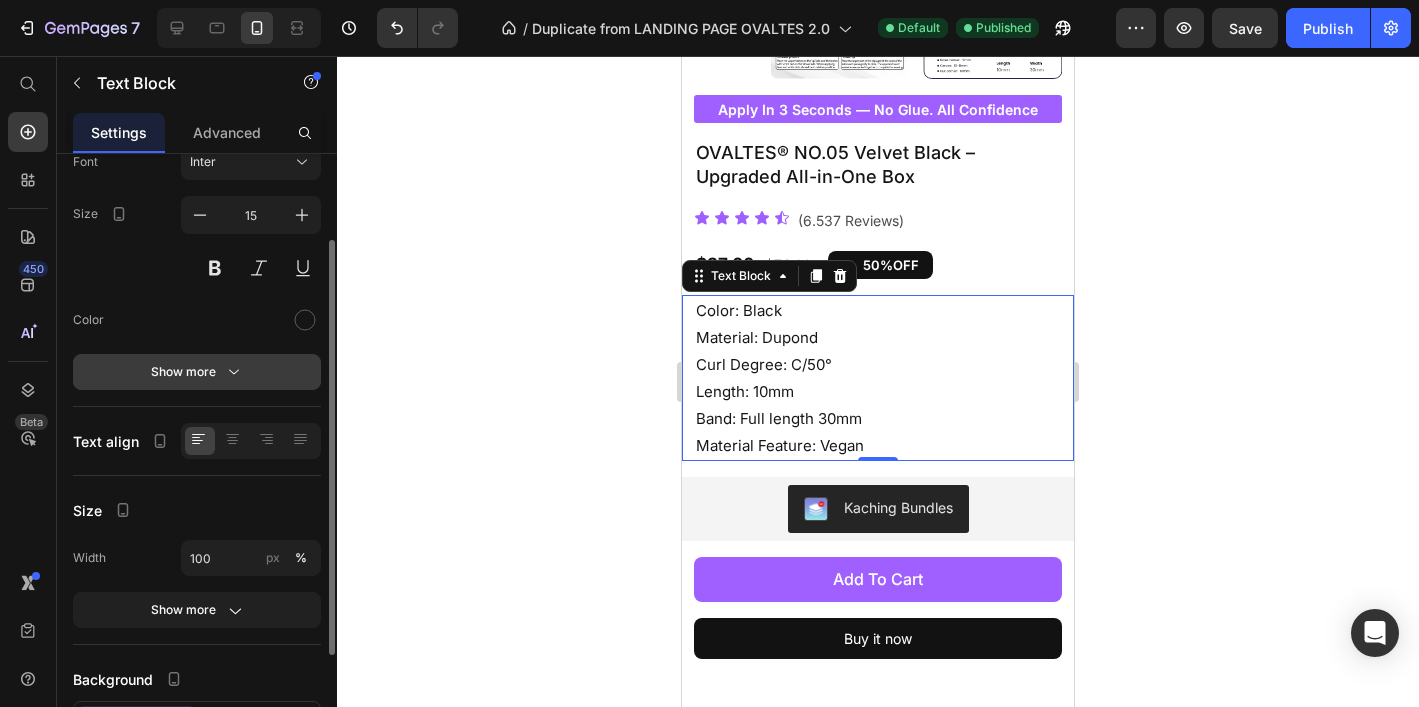 click on "Show more" at bounding box center [197, 372] 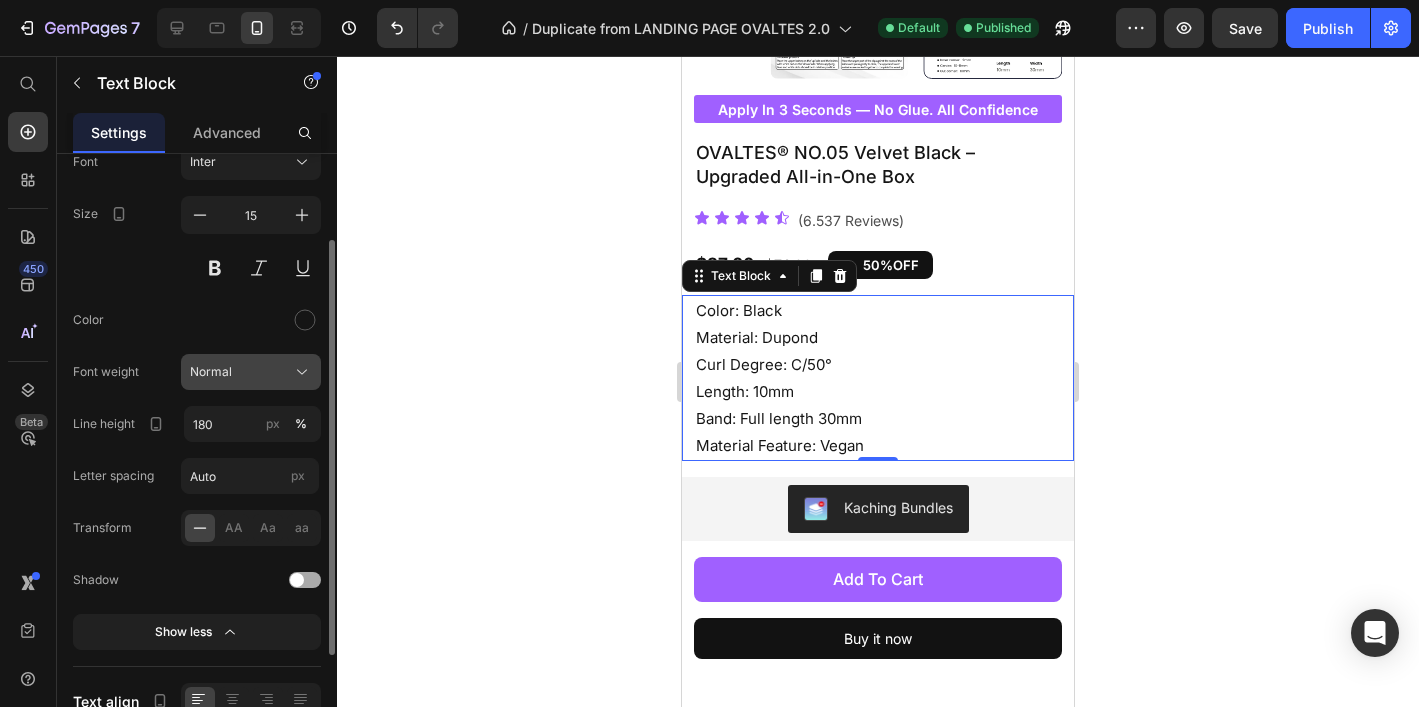 click on "Normal" 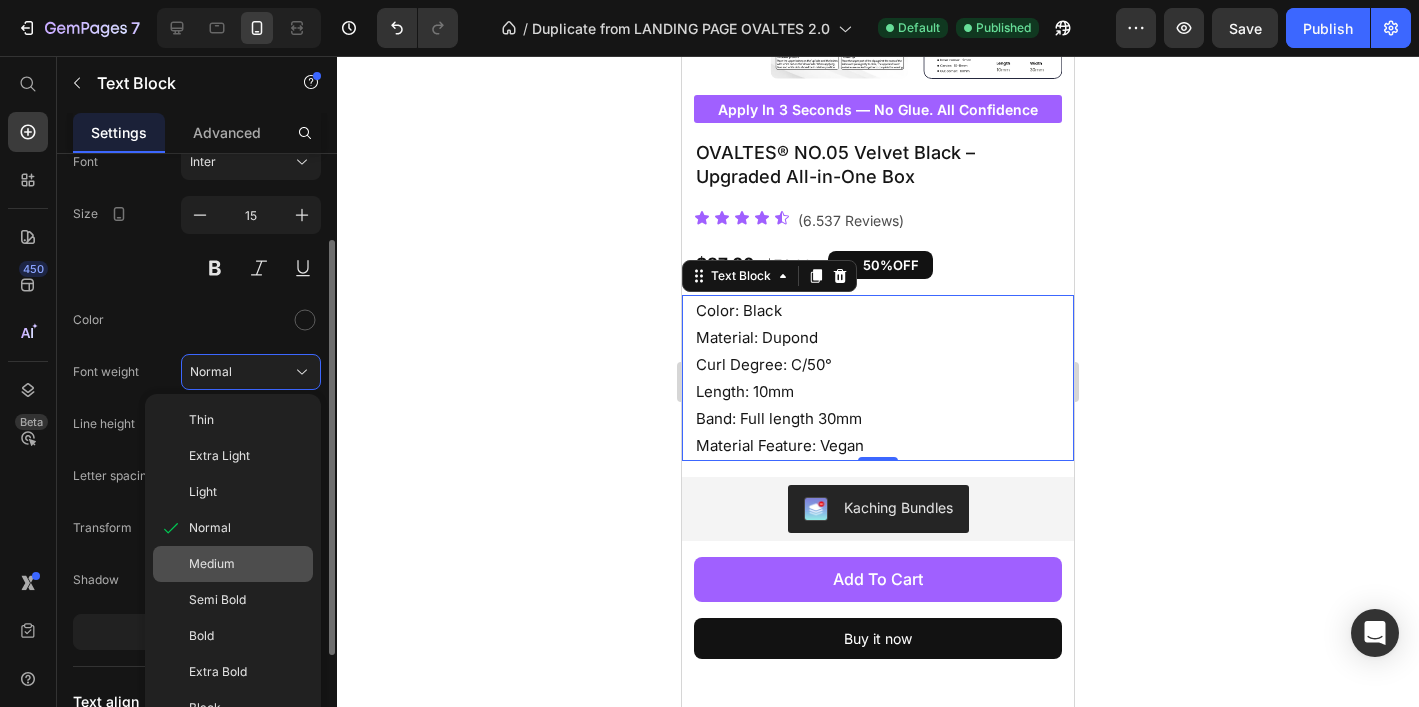 click on "Medium" at bounding box center (212, 564) 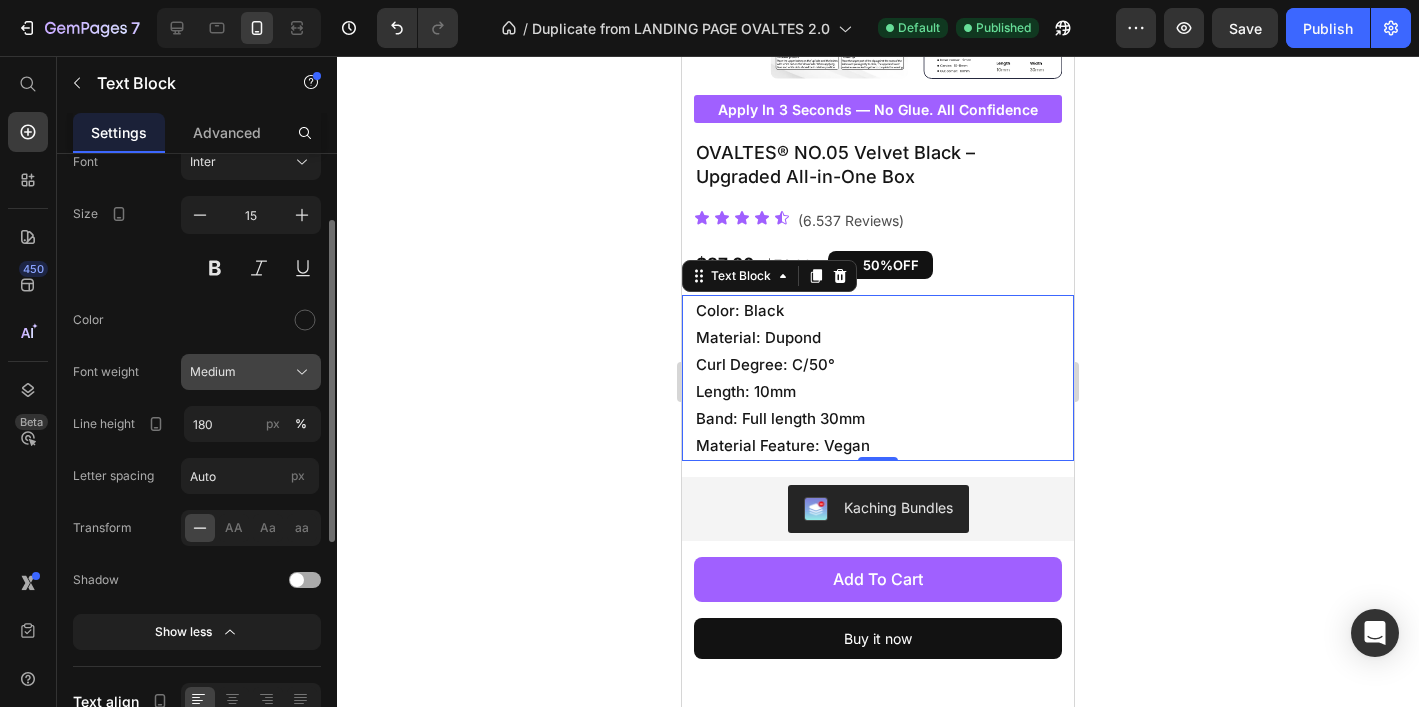 click on "Medium" 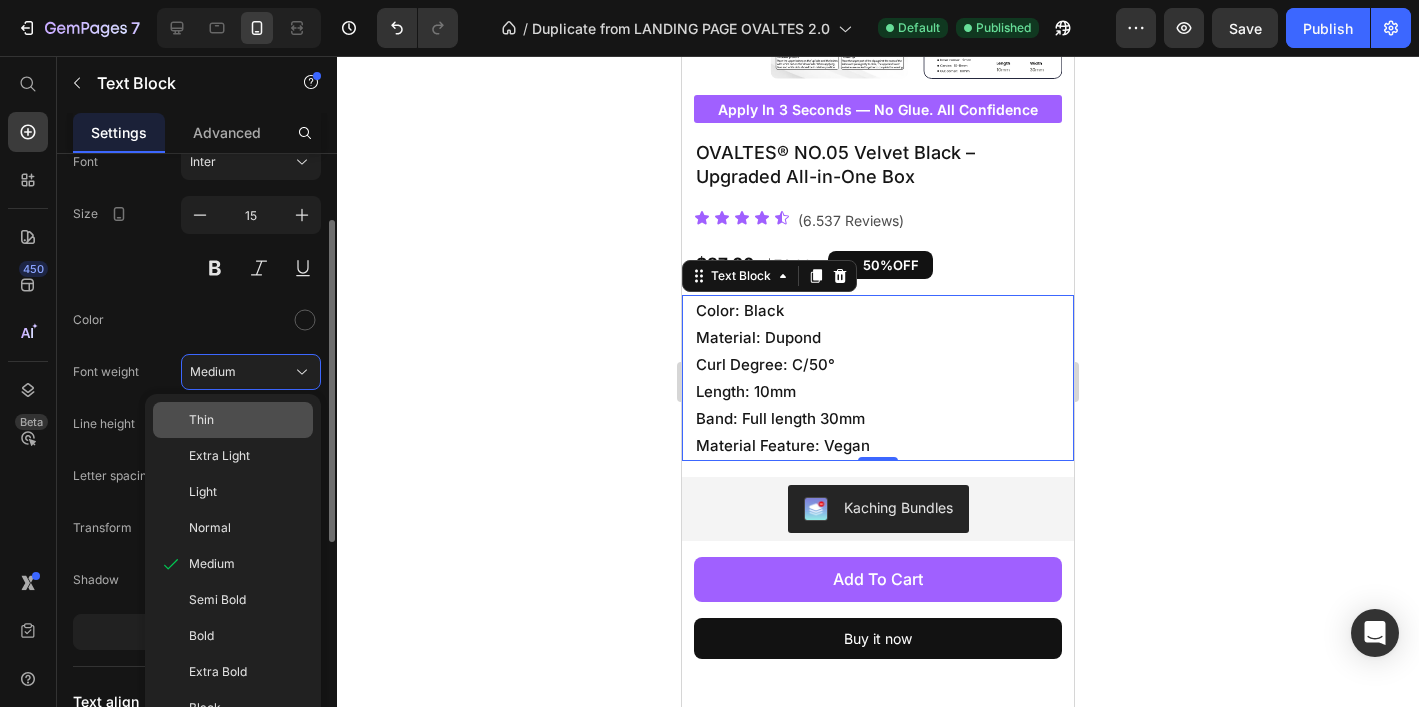 click on "Thin" at bounding box center (247, 420) 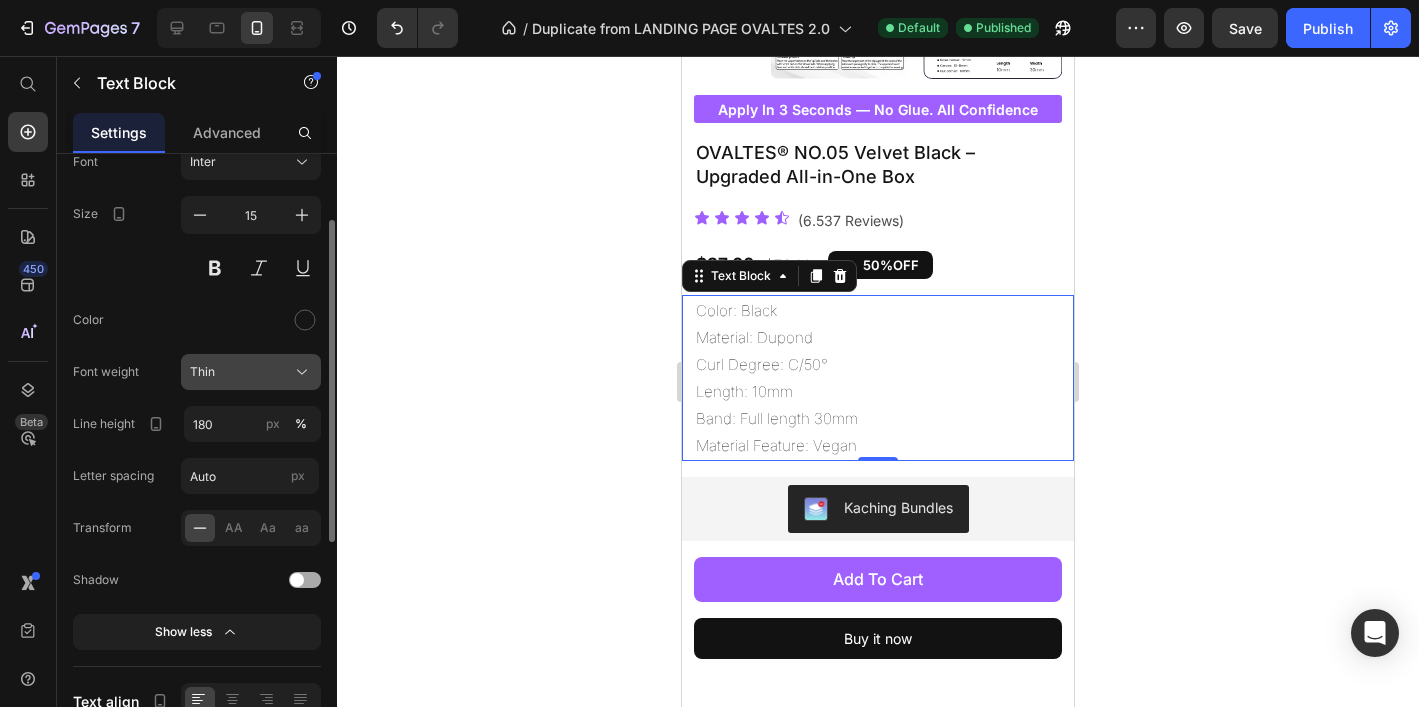 click on "Thin" 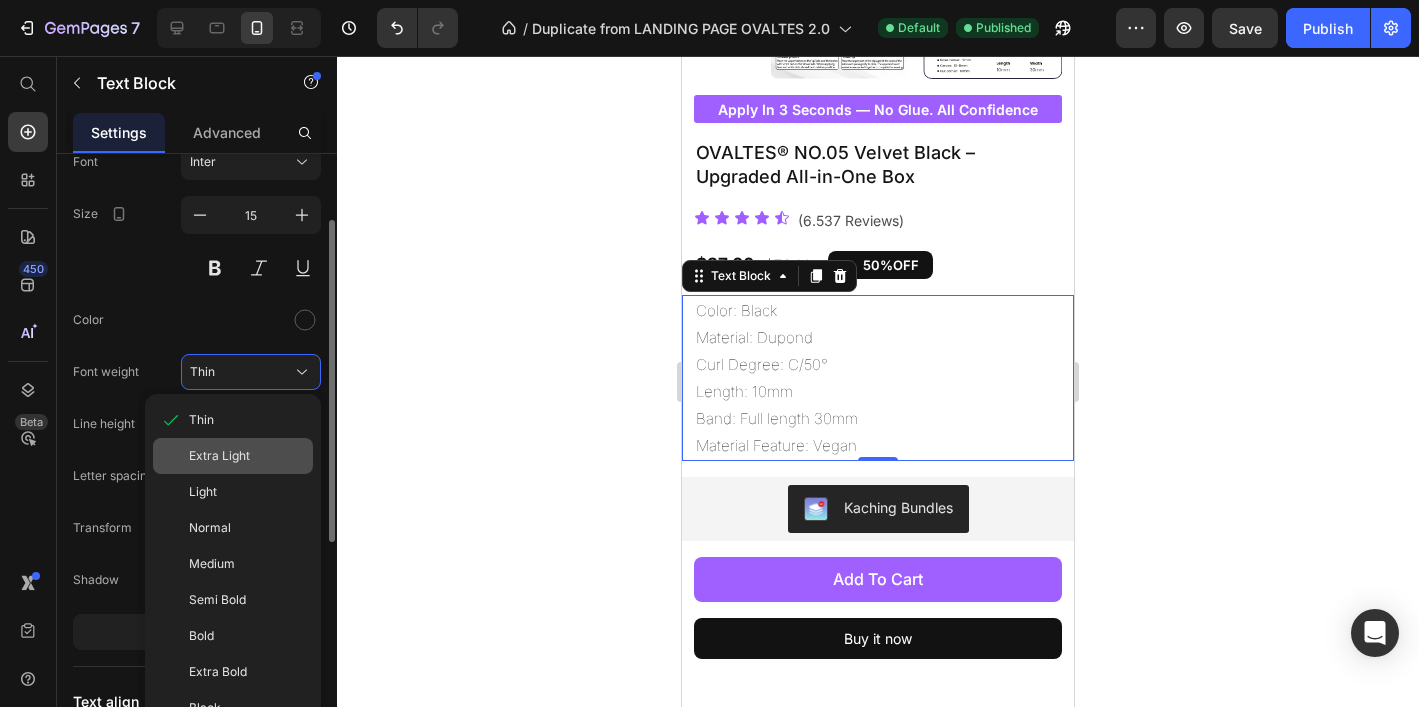 click on "Extra Light" at bounding box center (219, 456) 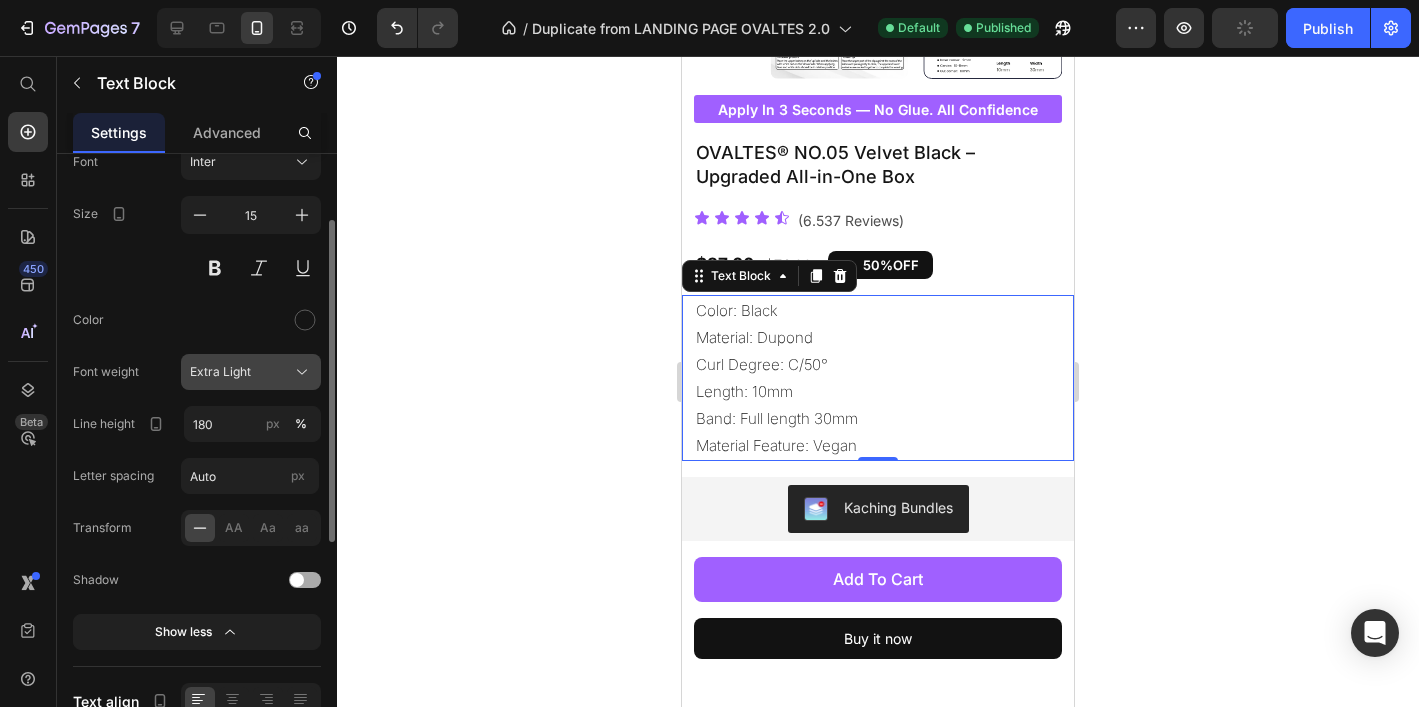 click on "Extra Light" 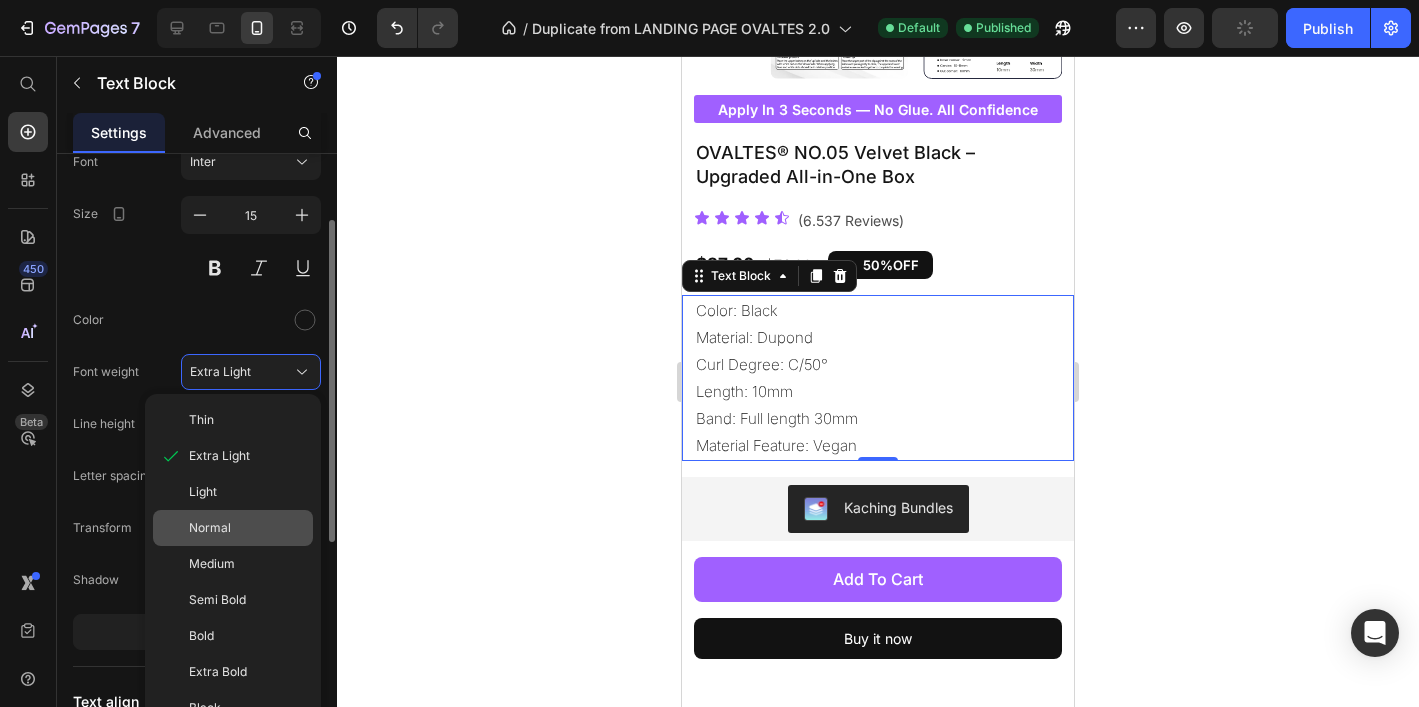 click on "Normal" at bounding box center (210, 528) 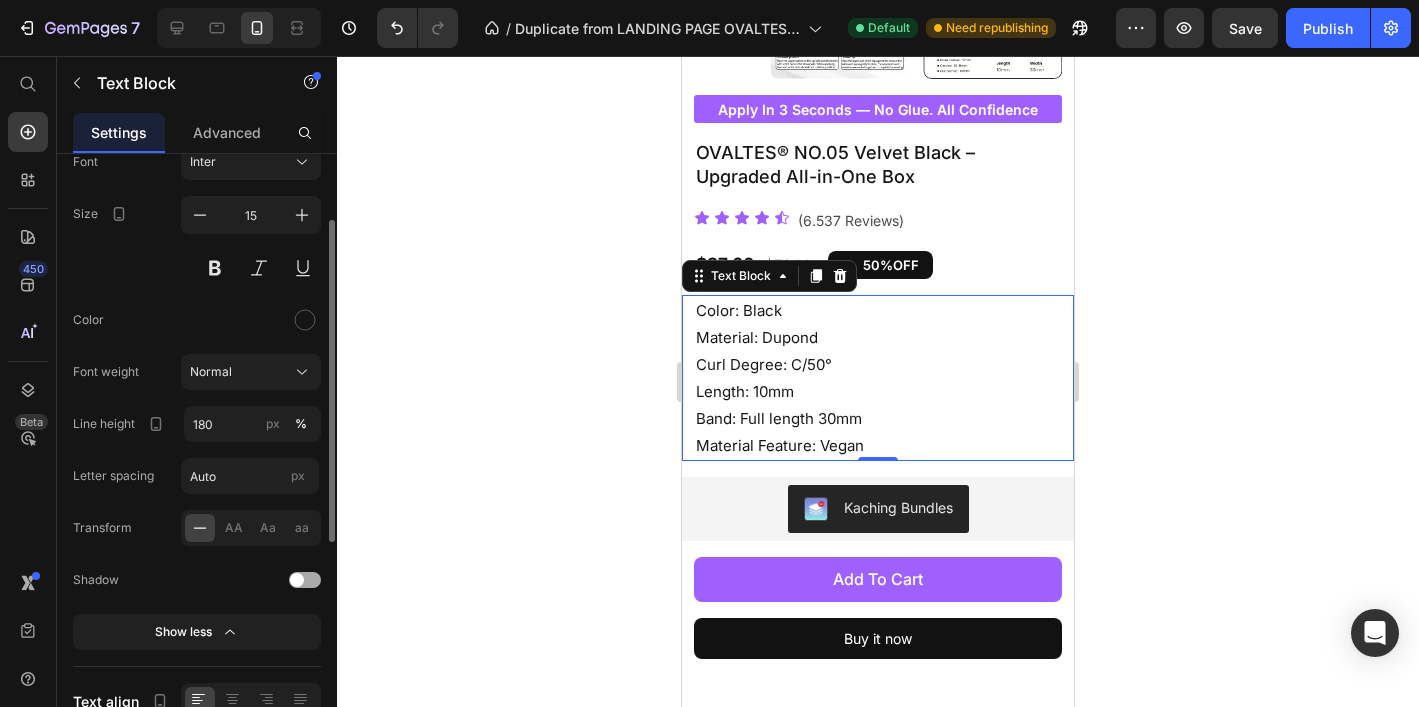 click on "Font Inter Size 15 Color Font weight Normal Line height 180 px % Letter spacing Auto px Transform
AA Aa aa Shadow Show less" at bounding box center (197, 397) 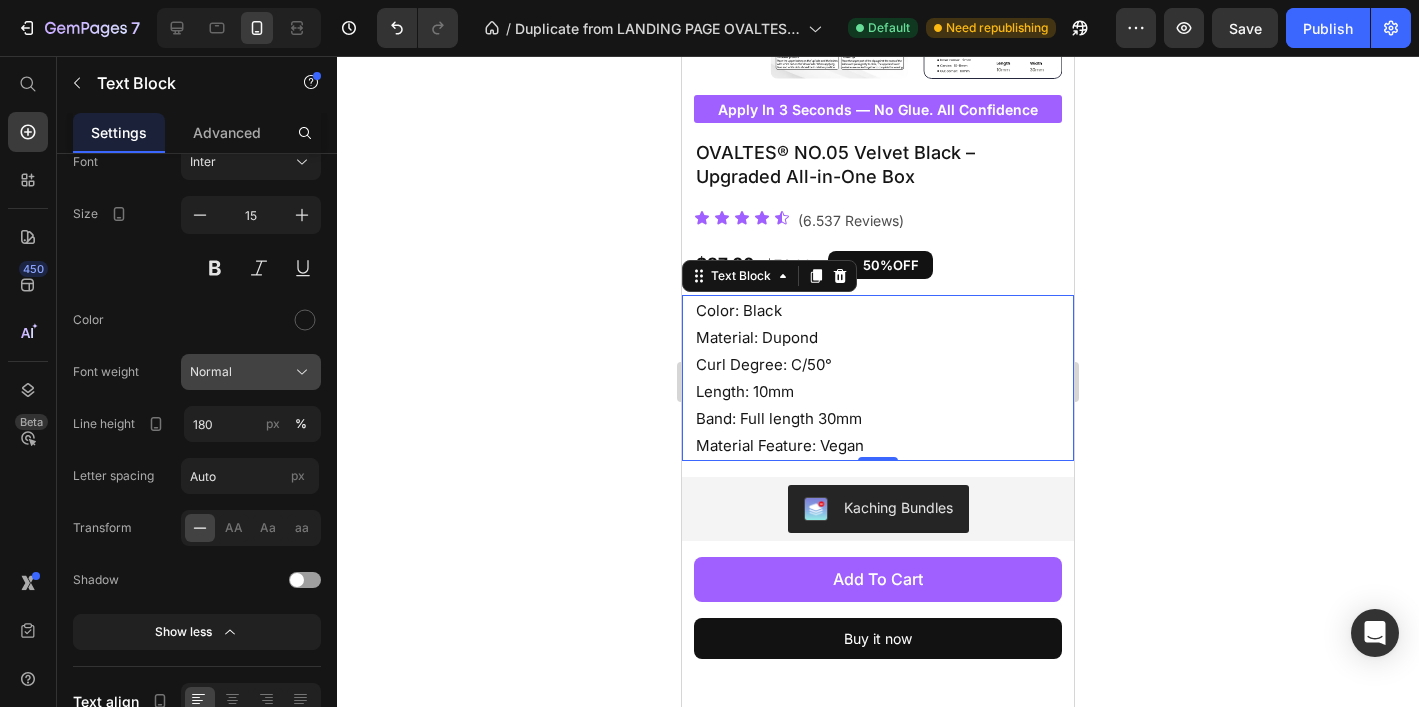 click on "Normal" 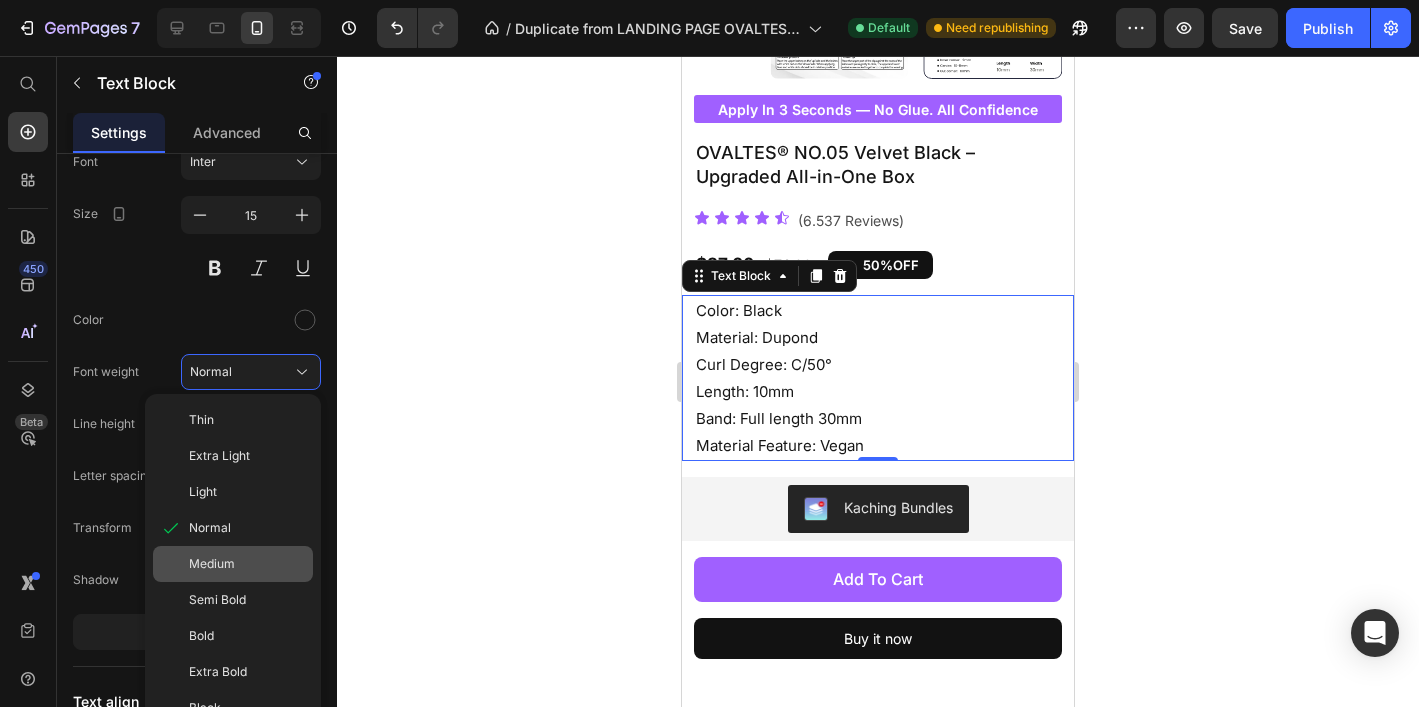 click on "Medium" at bounding box center (247, 564) 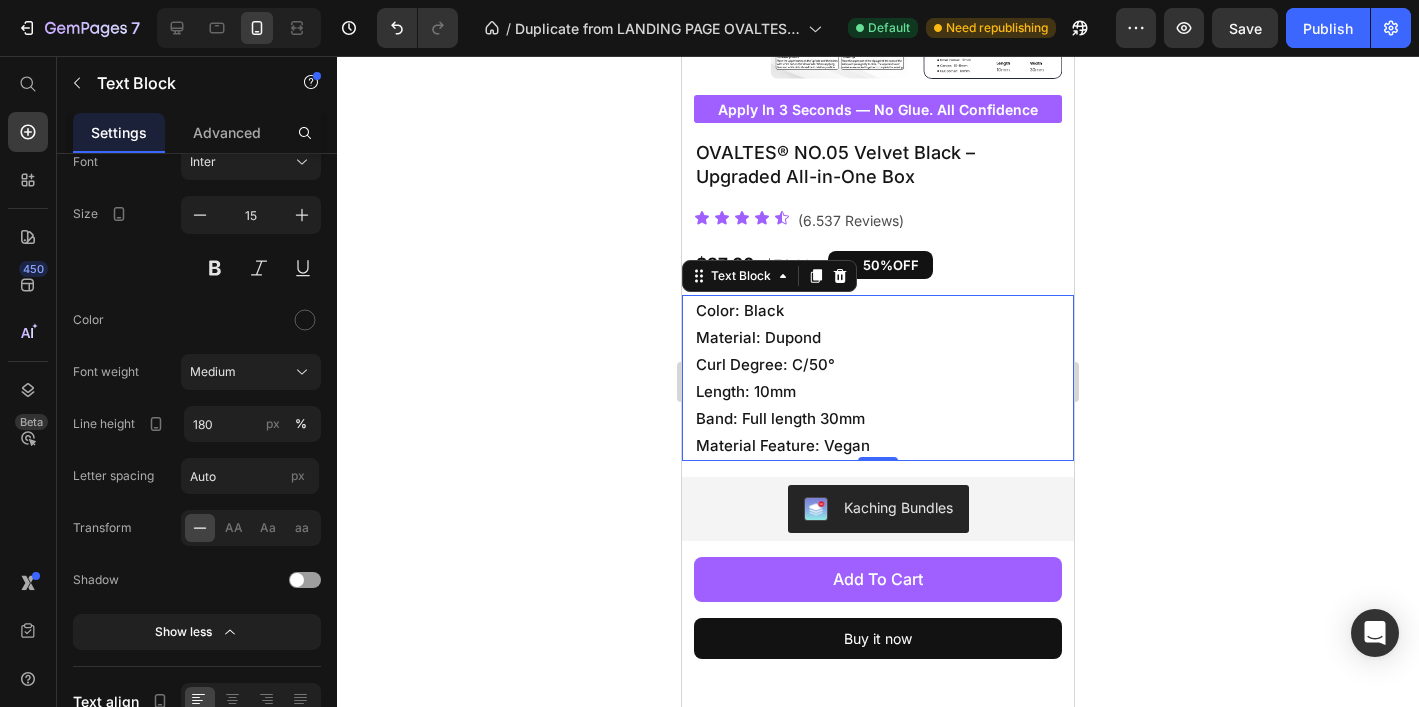 click 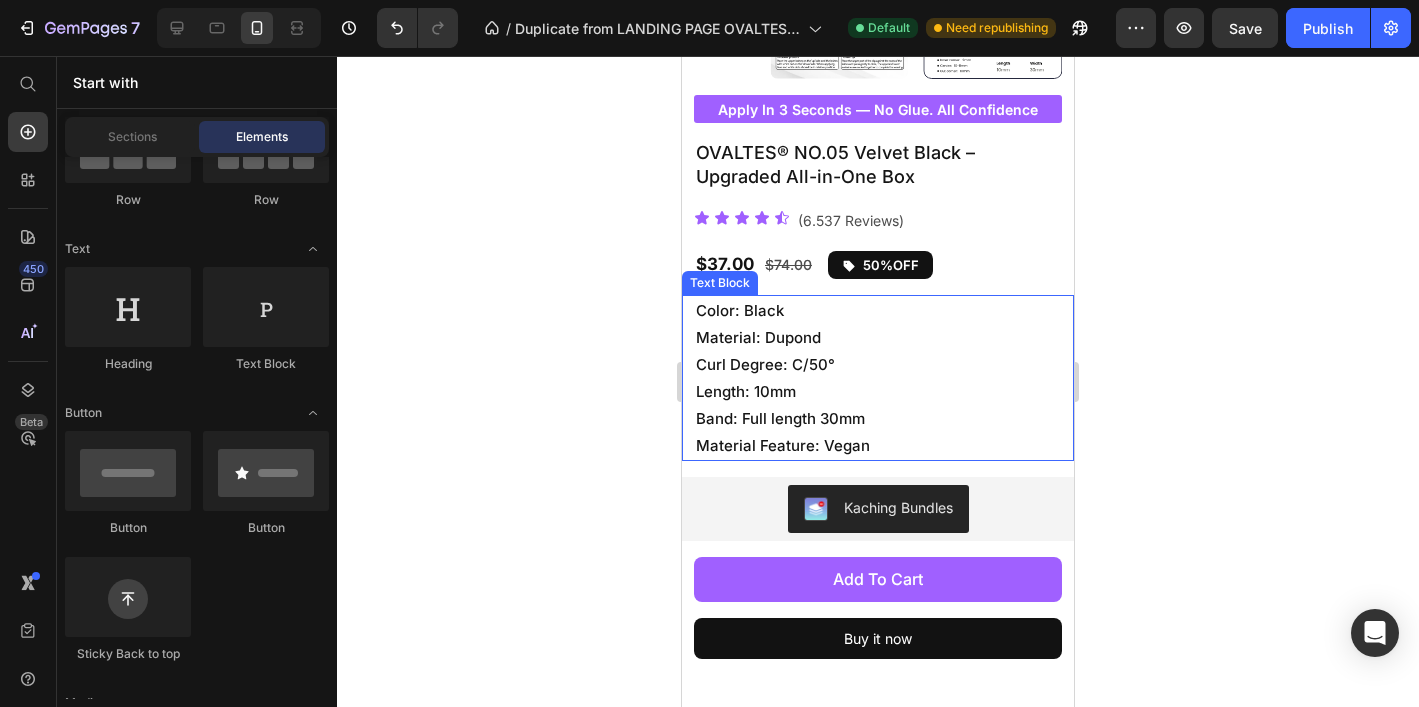 click on "Color: Black Material: Dupond Curl Degree: C/50° Length: 10mm Band: Full length 30mm Material Feature: Vegan" at bounding box center (884, 378) 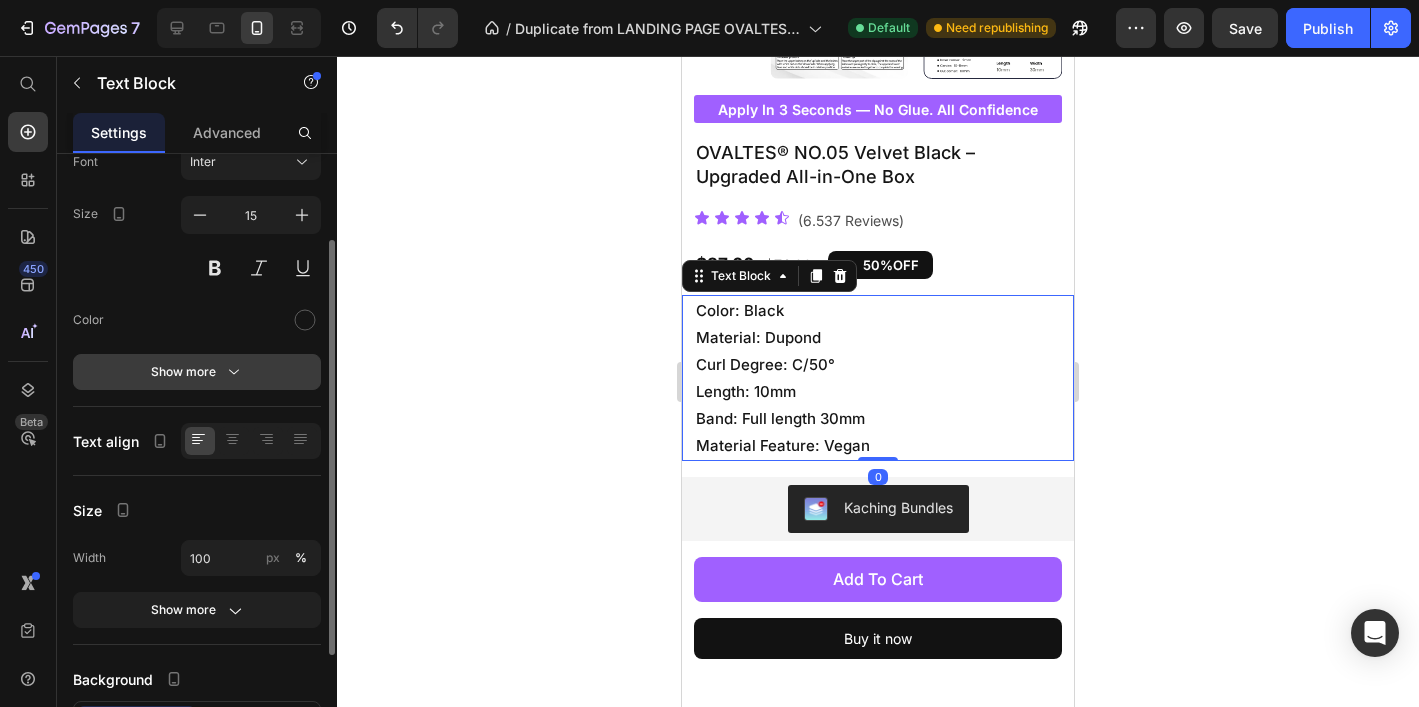 click 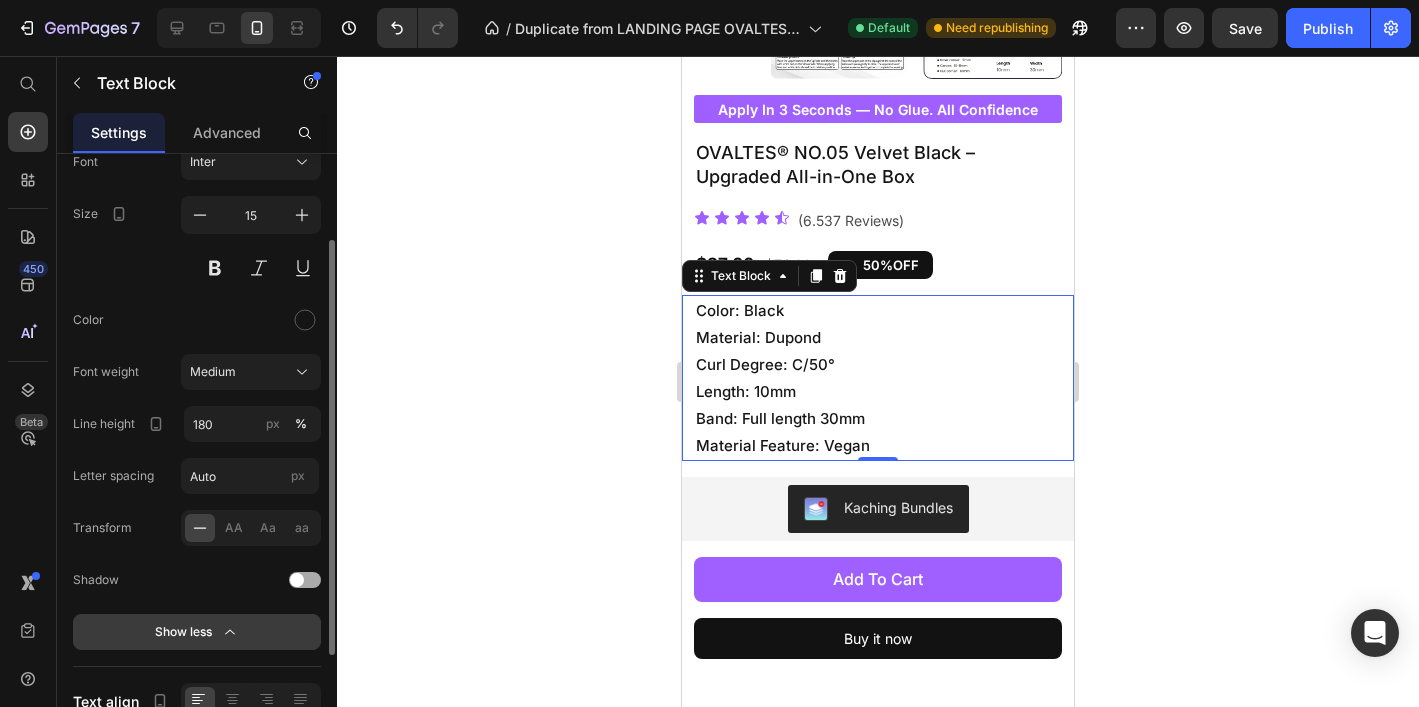click on "Medium" at bounding box center [213, 372] 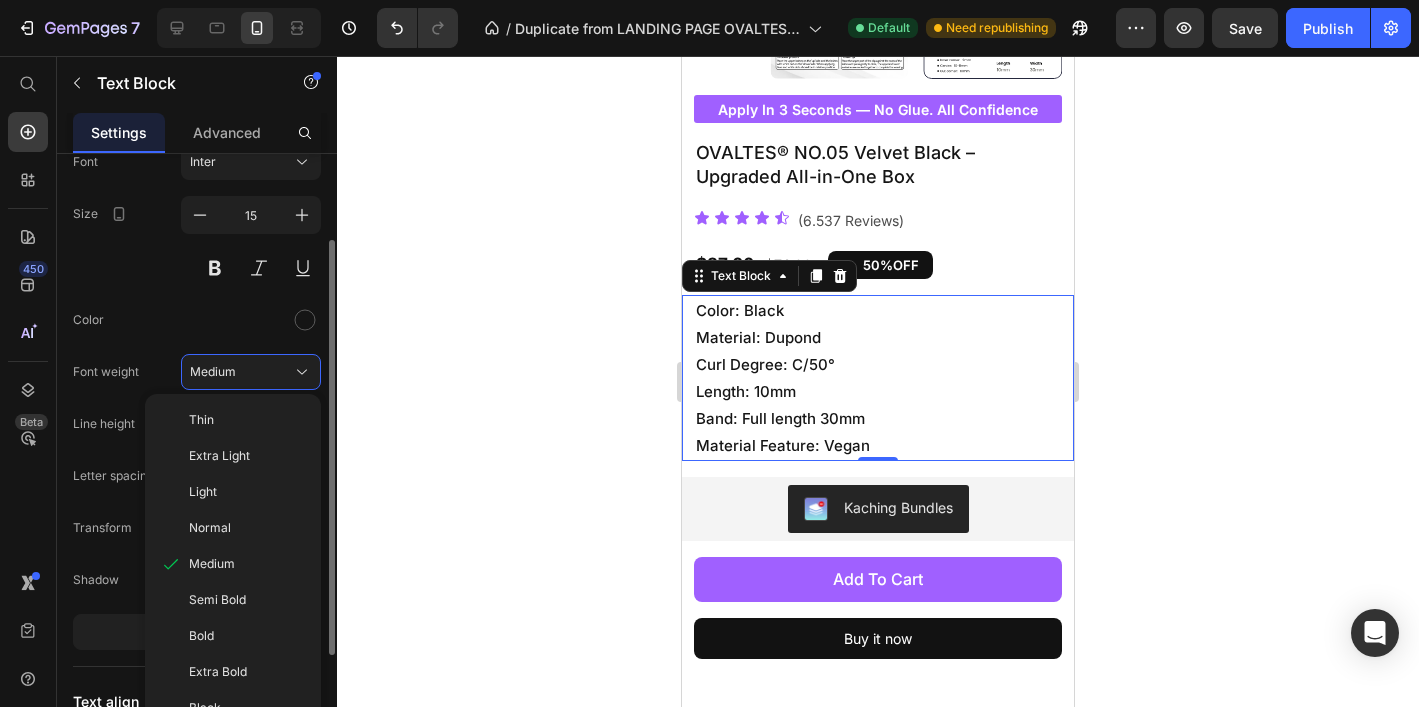drag, startPoint x: 220, startPoint y: 522, endPoint x: 293, endPoint y: 501, distance: 75.96052 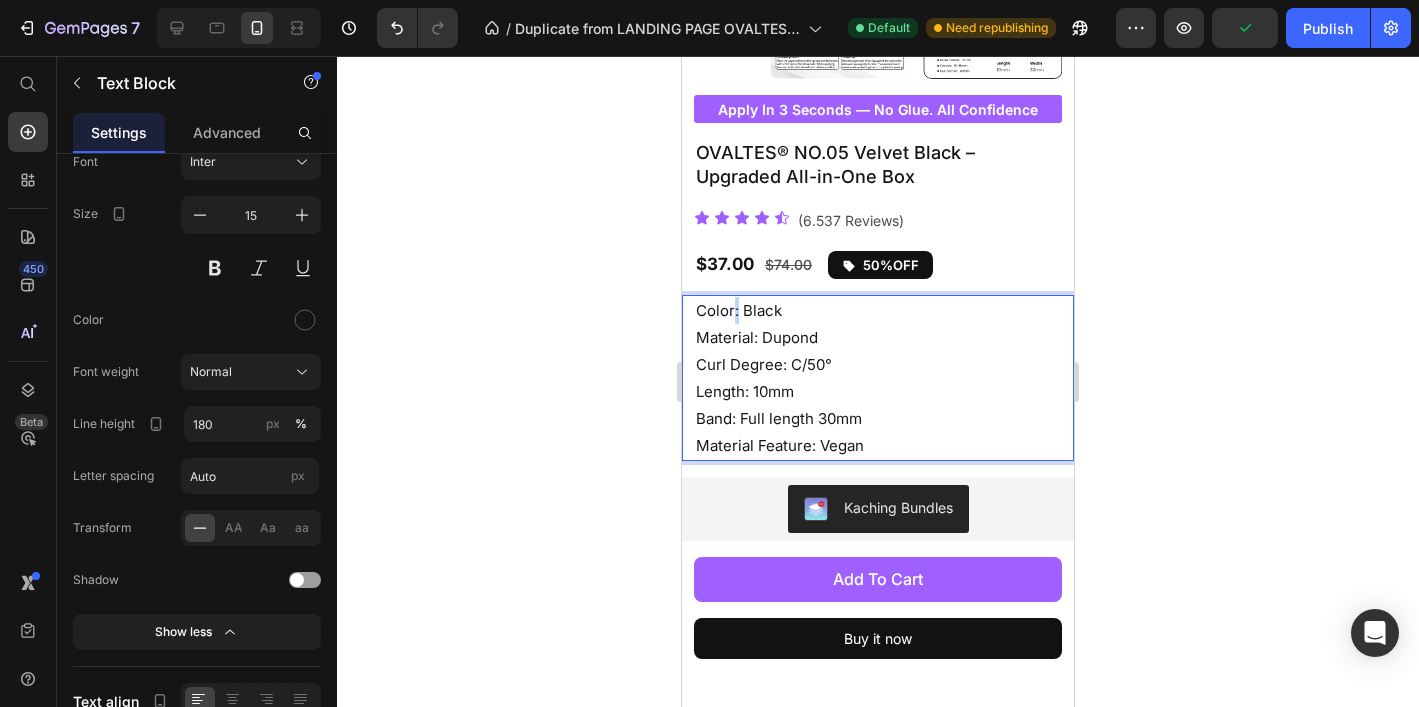 click on "Color: Black Material: Dupond Curl Degree: C/50° Length: 10mm Band: Full length 30mm Material Feature: Vegan" at bounding box center (884, 378) 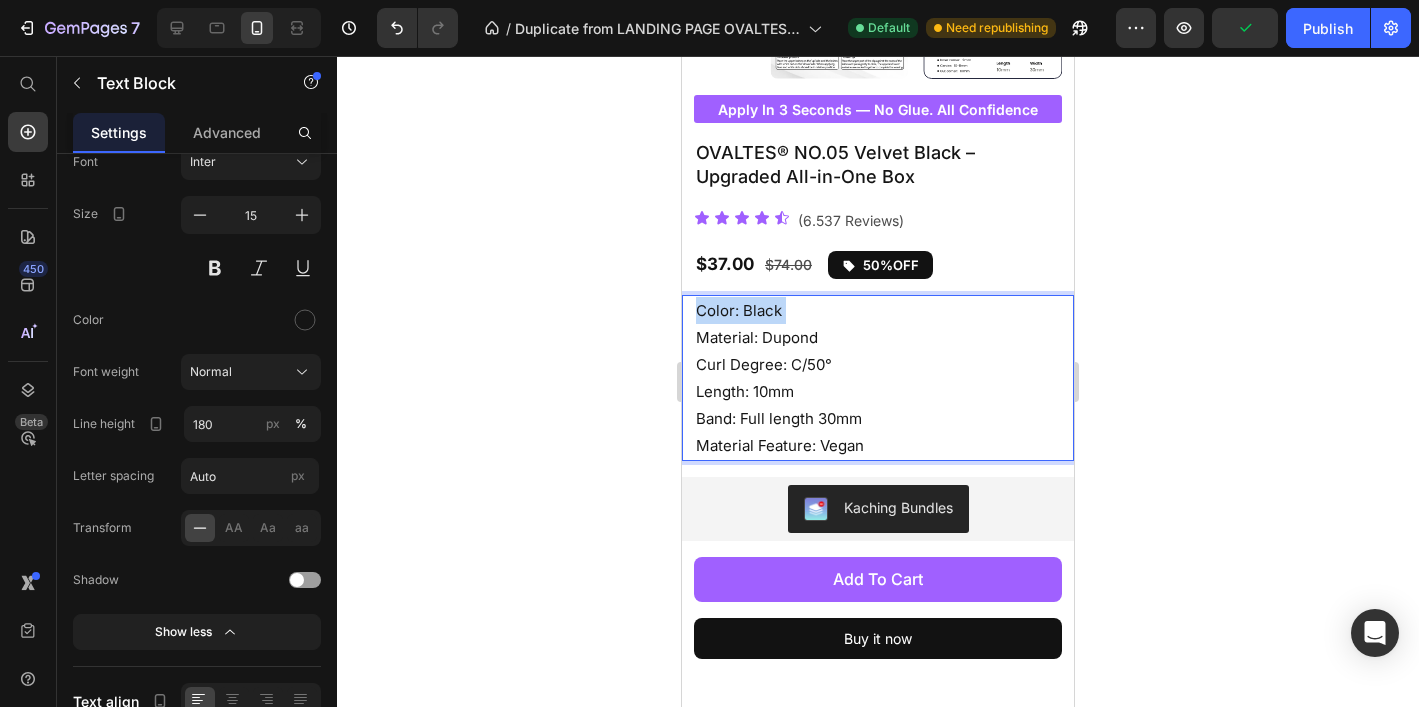 click on "Color: Black Material: Dupond Curl Degree: C/50° Length: 10mm Band: Full length 30mm Material Feature: Vegan" at bounding box center (884, 378) 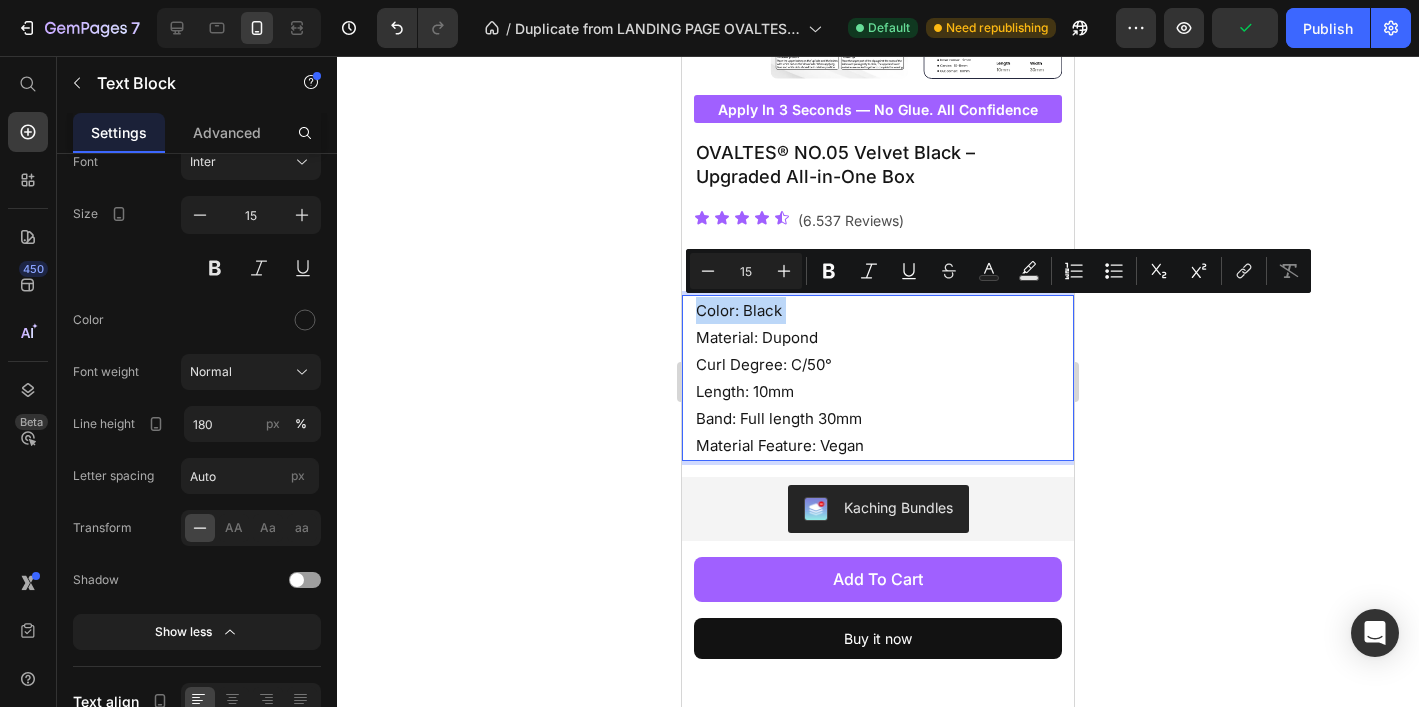 click on "Color: Black Material: Dupond Curl Degree: C/50° Length: 10mm Band: Full length 30mm Material Feature: Vegan" at bounding box center (884, 378) 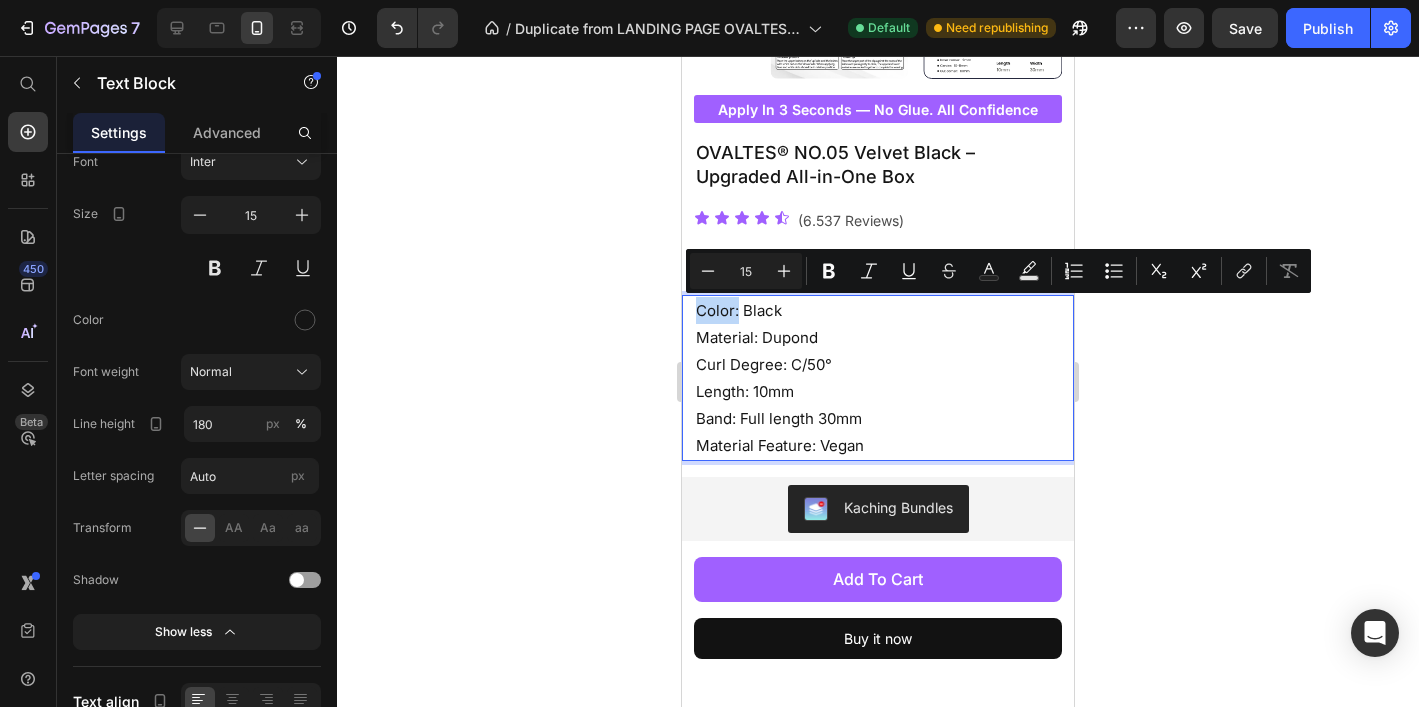 drag, startPoint x: 733, startPoint y: 311, endPoint x: 710, endPoint y: 313, distance: 23.086792 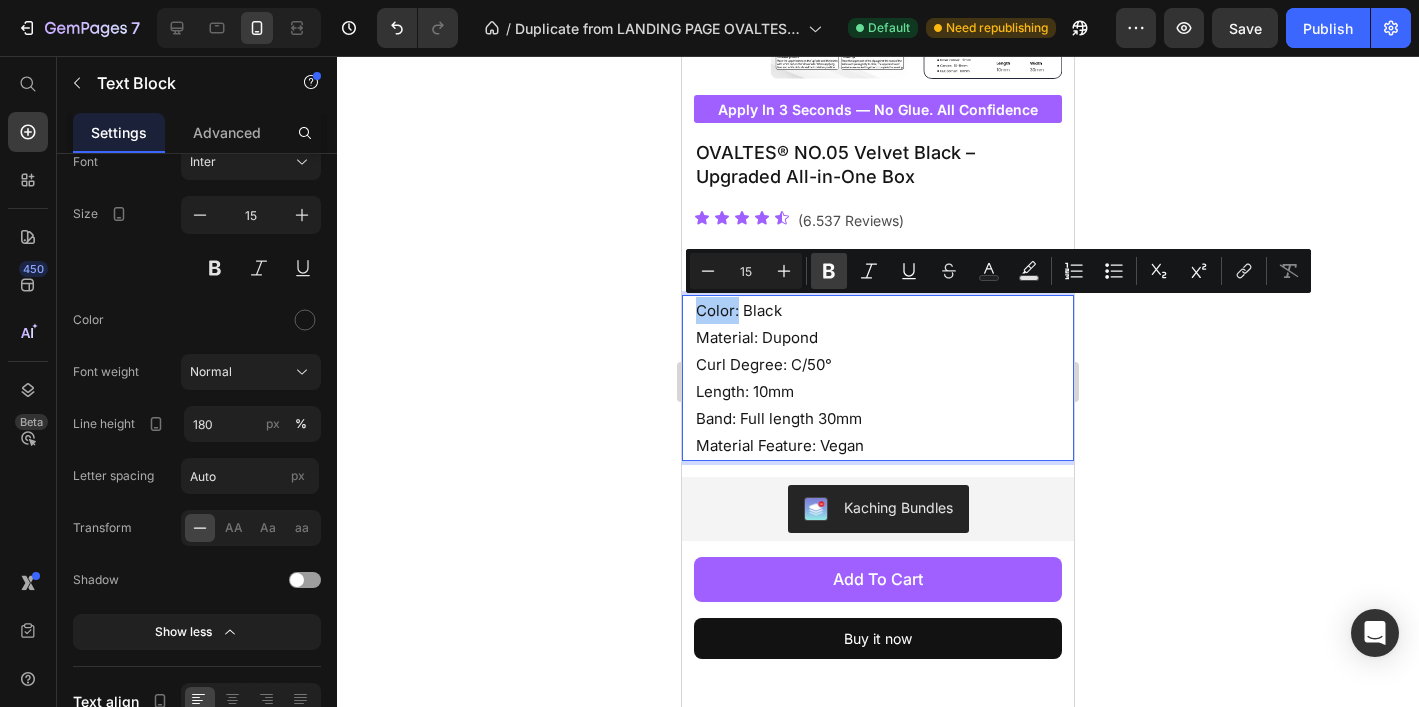 click 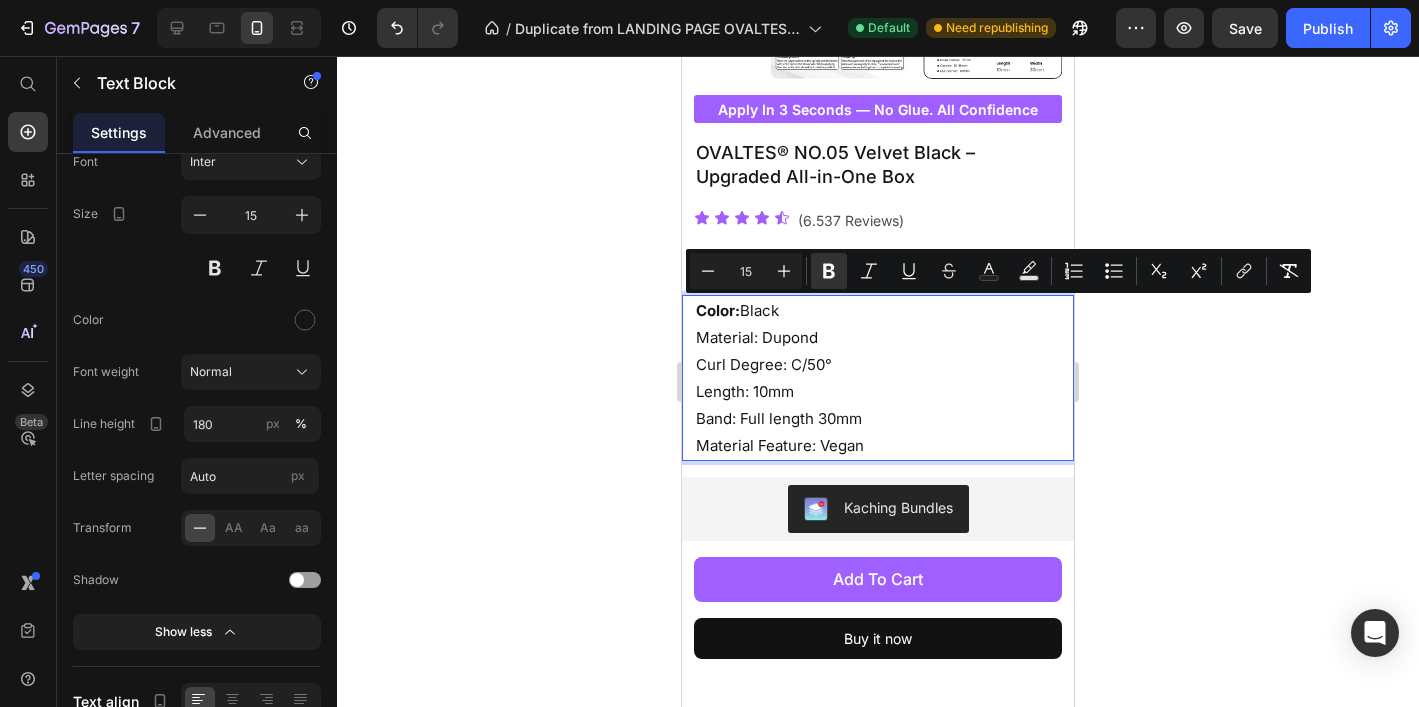 click on "Color:  Black Material: Dupond Curl Degree: C/50° Length: 10mm Band: Full length 30mm Material Feature: Vegan" at bounding box center (884, 378) 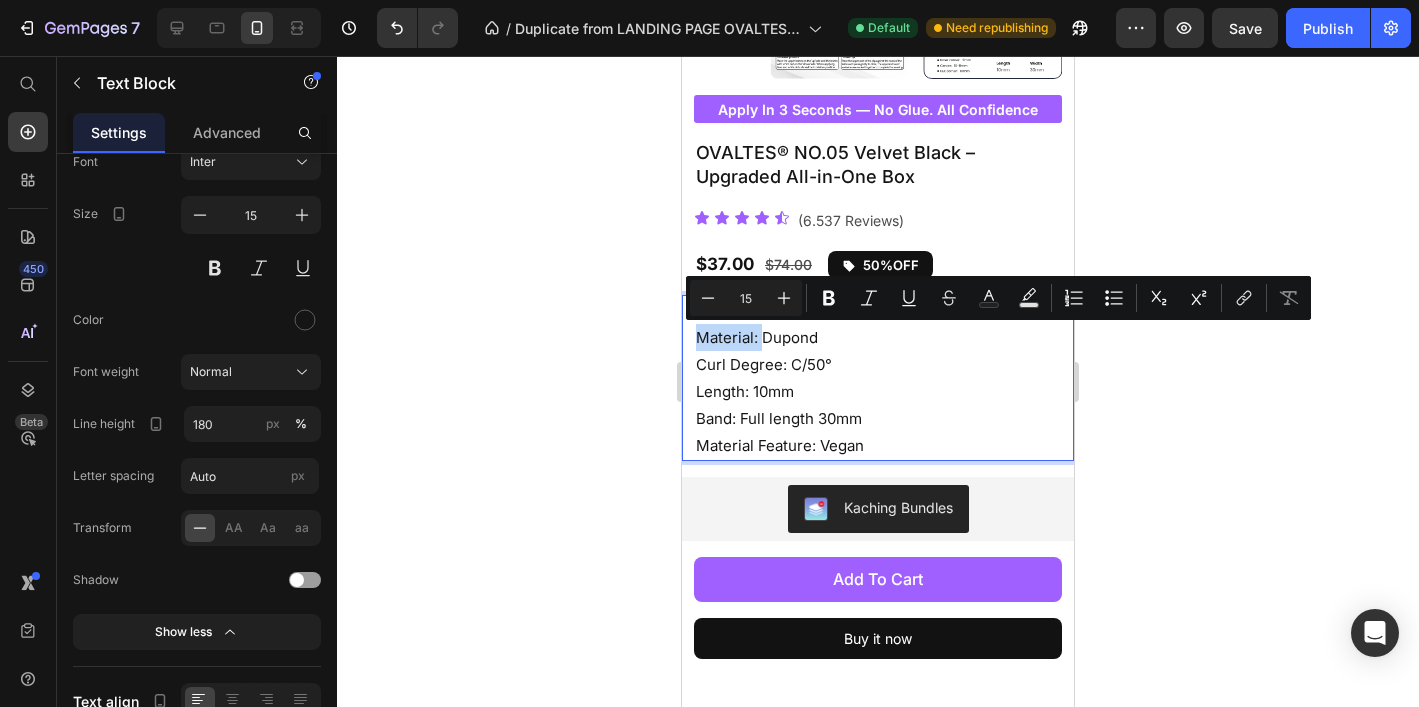 drag, startPoint x: 758, startPoint y: 338, endPoint x: 720, endPoint y: 338, distance: 38 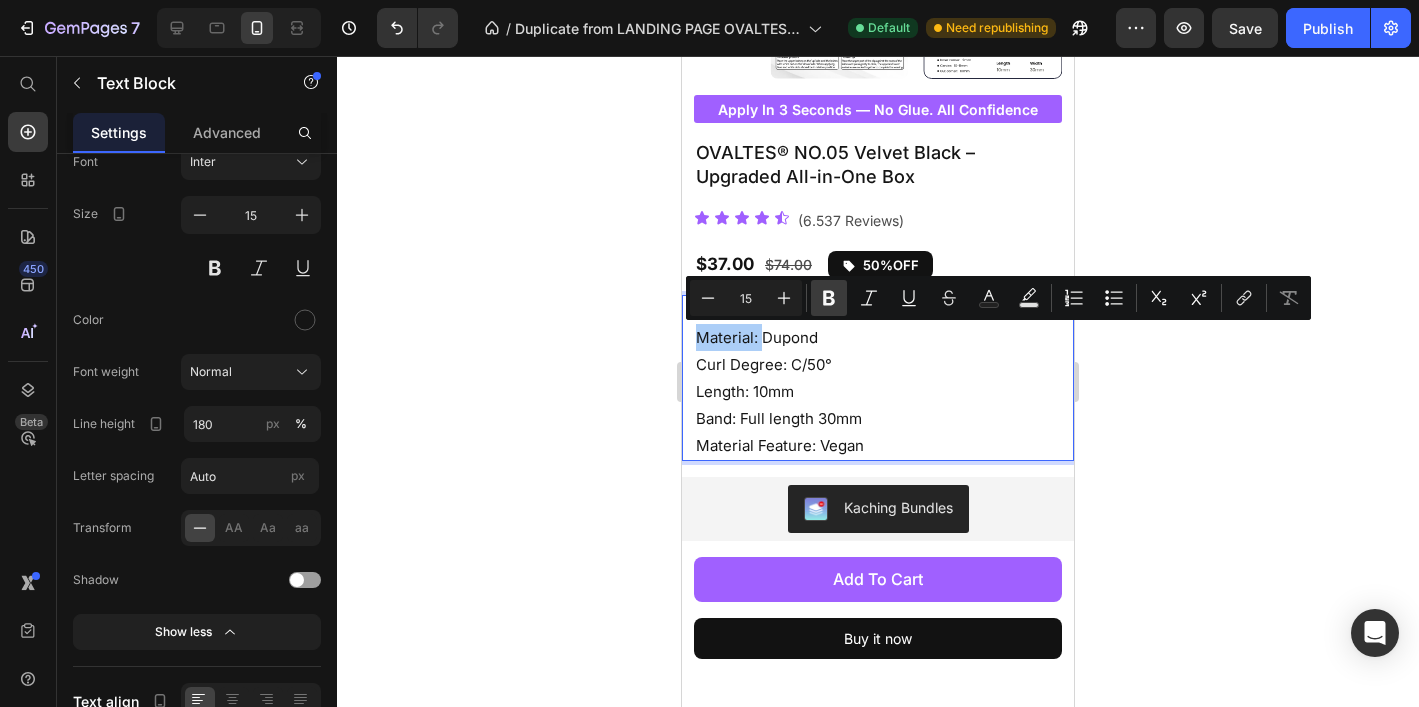 click 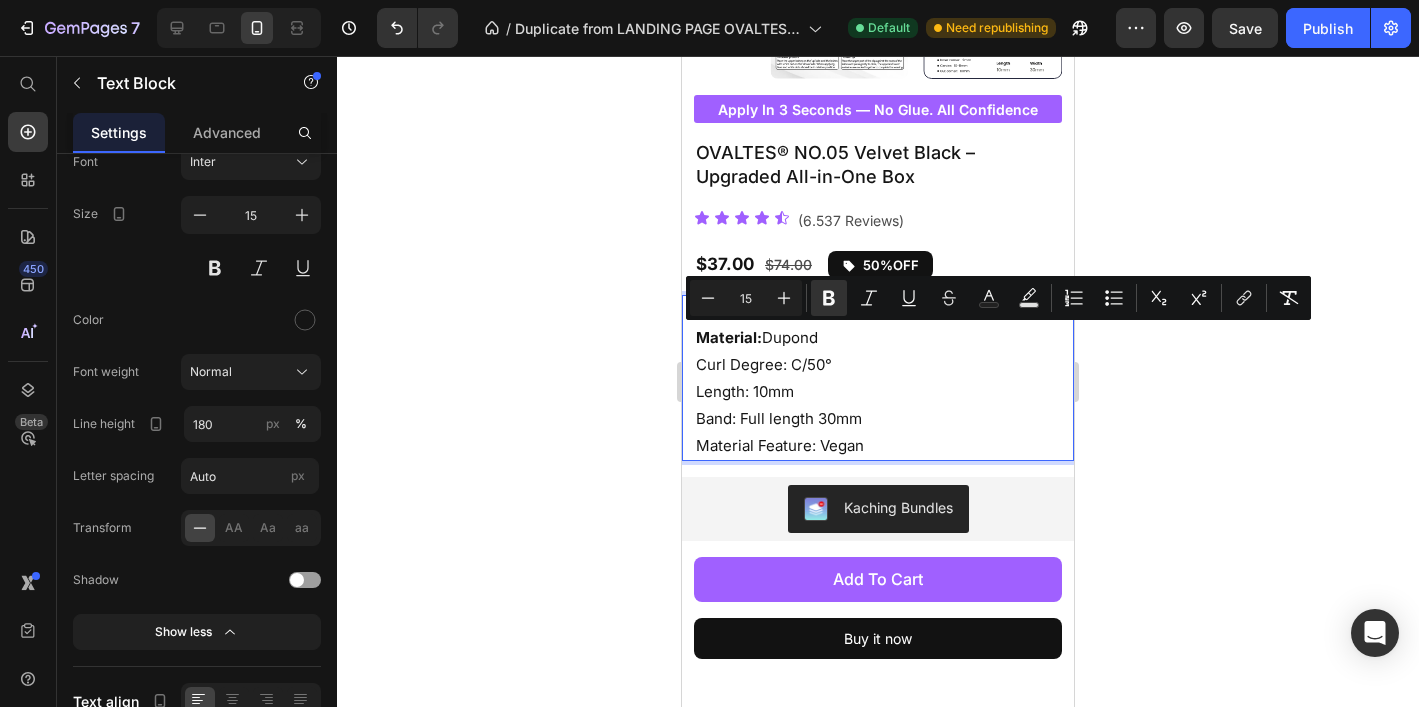 click on "Color:  Black Material:  Dupond Curl Degree: C/50° Length: 10mm Band: Full length 30mm Material Feature: Vegan" at bounding box center (884, 378) 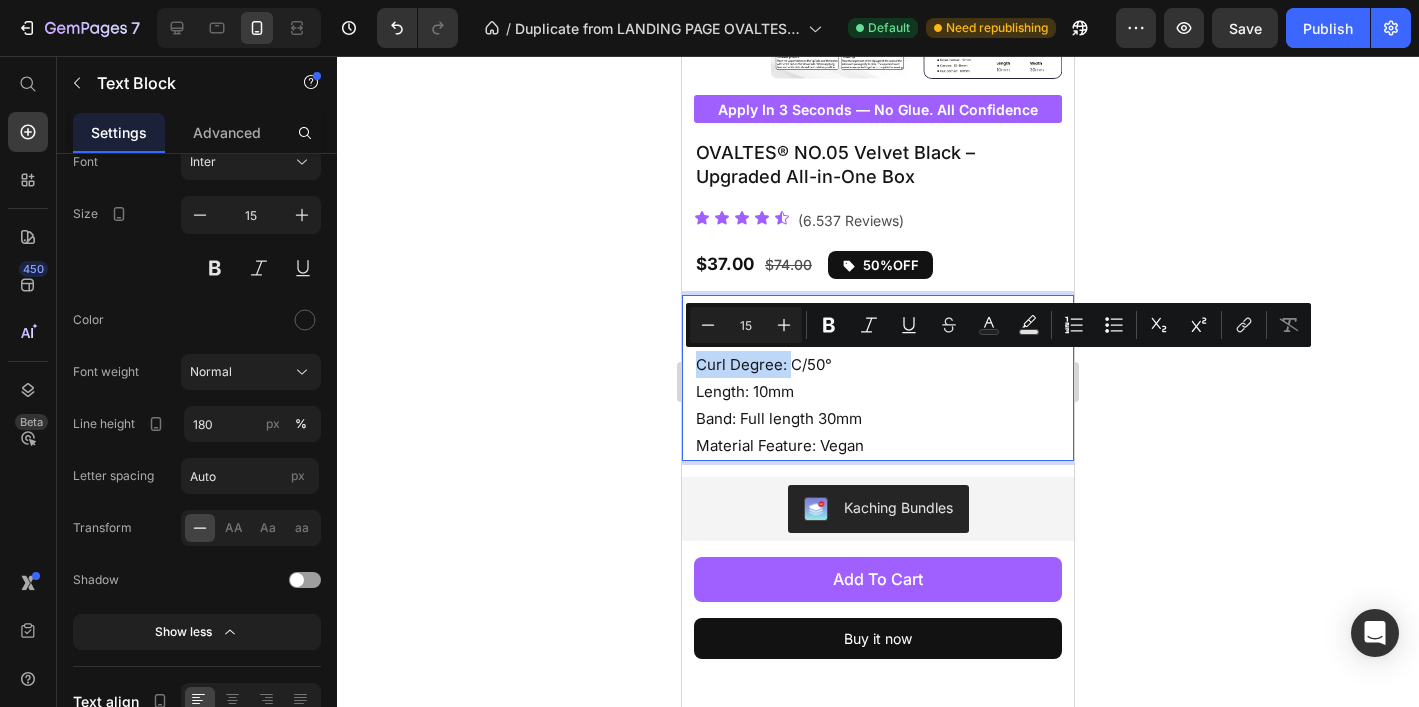 drag, startPoint x: 783, startPoint y: 361, endPoint x: 717, endPoint y: 364, distance: 66.068146 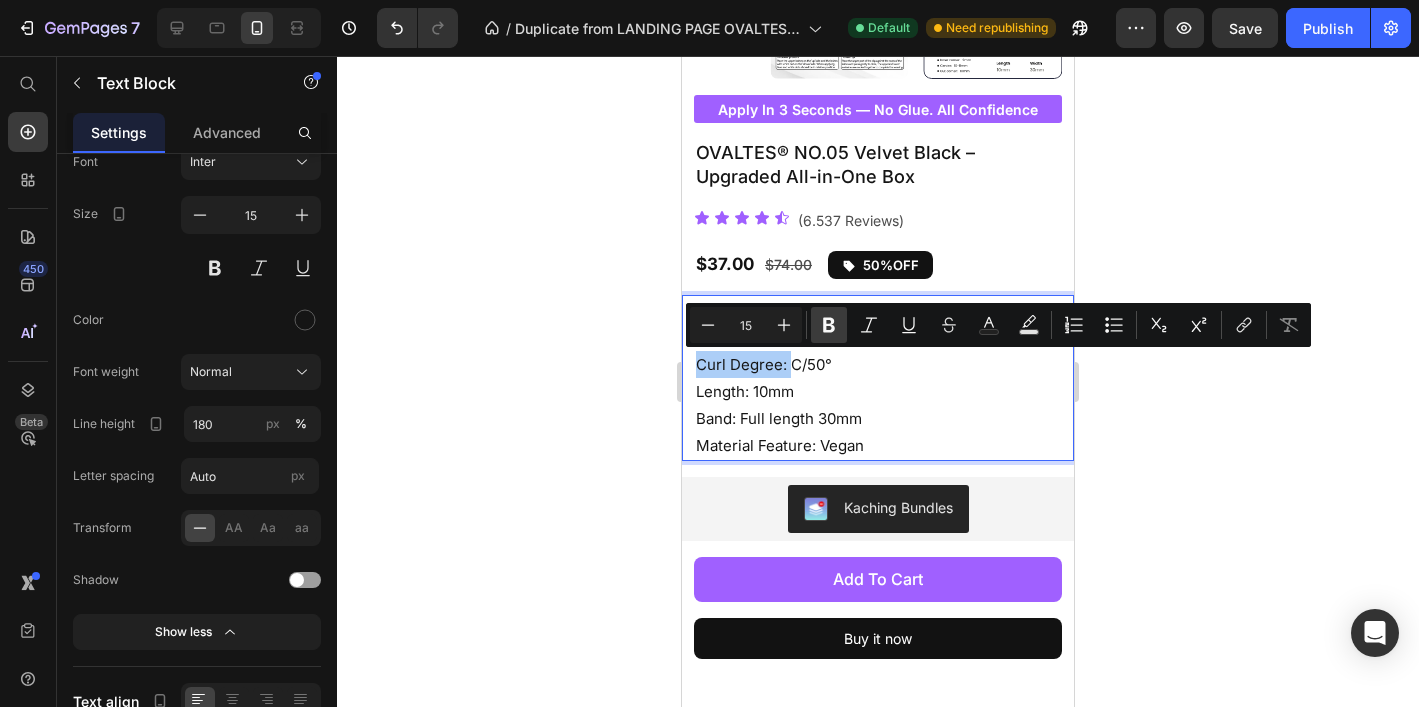 click 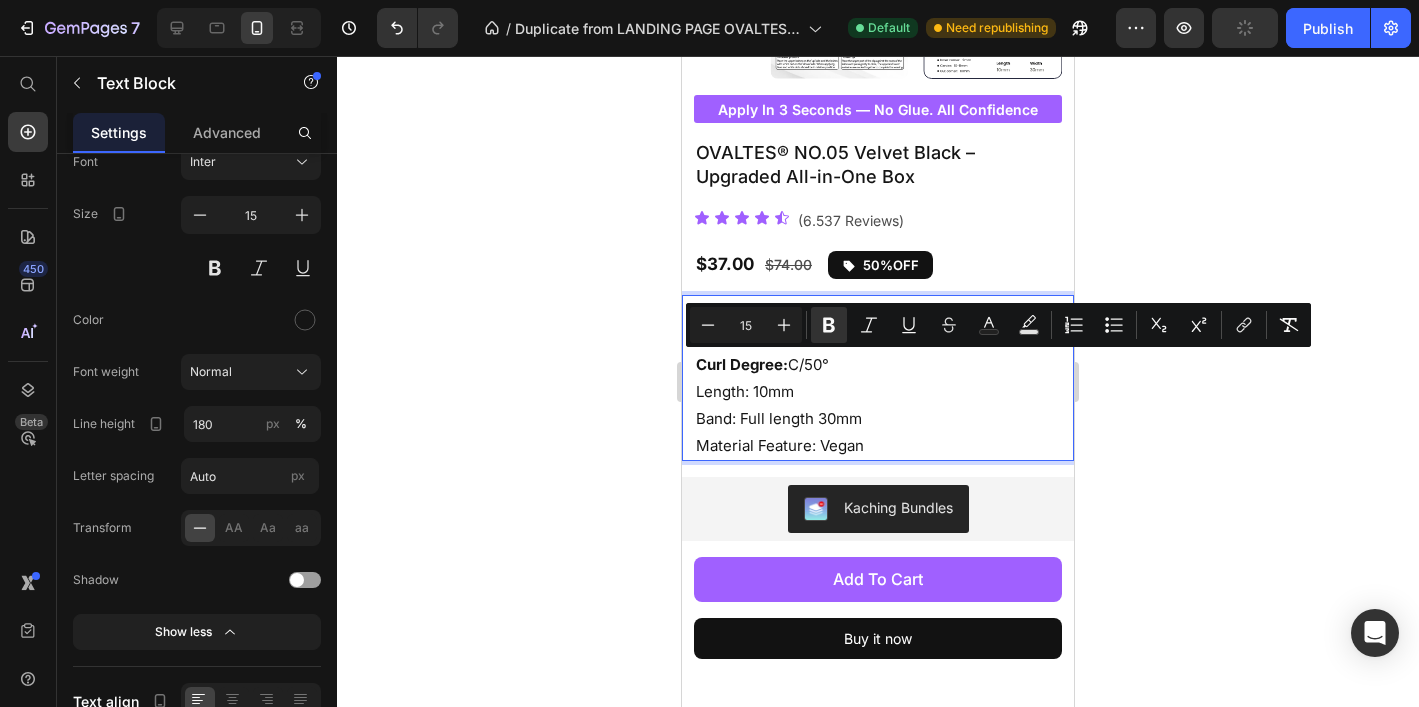 click on "Color:  Black Material:  Dupond Curl Degree:  C/50° Length: 10mm Band: Full length 30mm Material Feature: Vegan" at bounding box center [884, 378] 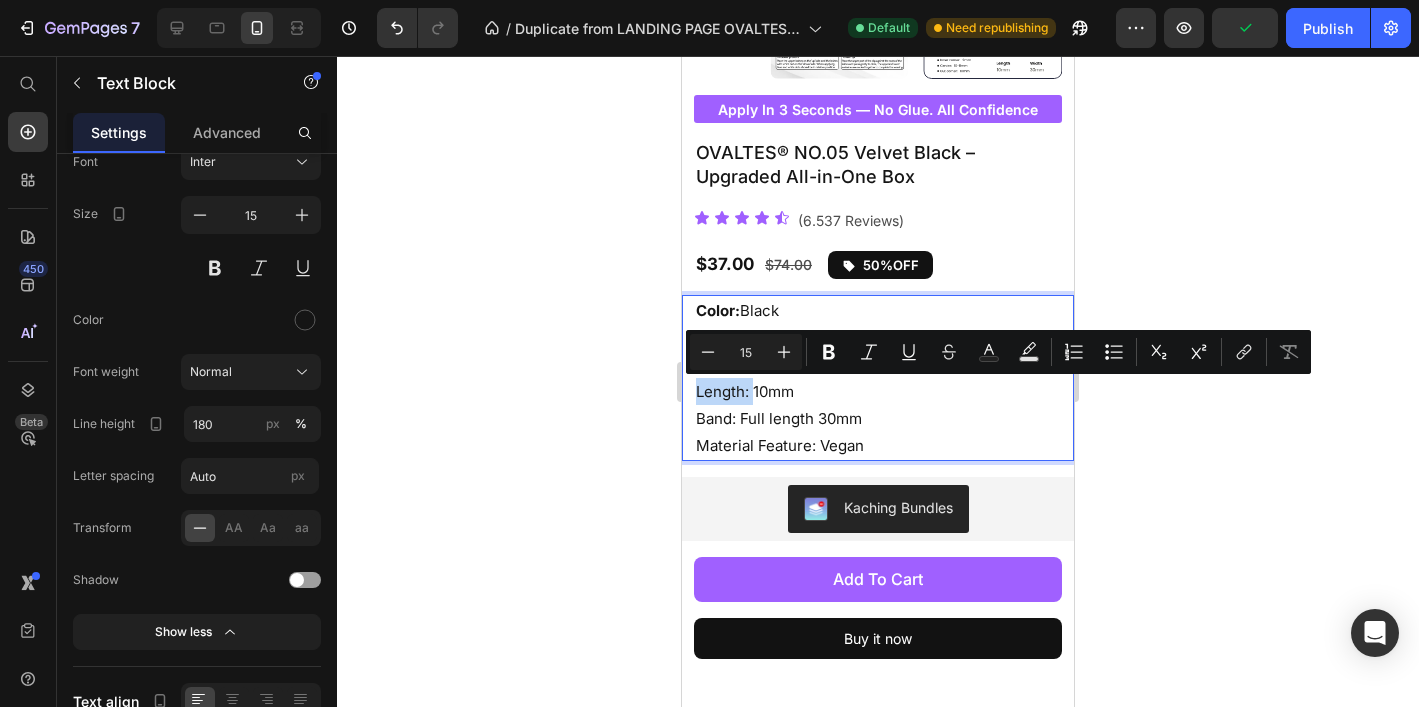 drag, startPoint x: 749, startPoint y: 391, endPoint x: 711, endPoint y: 390, distance: 38.013157 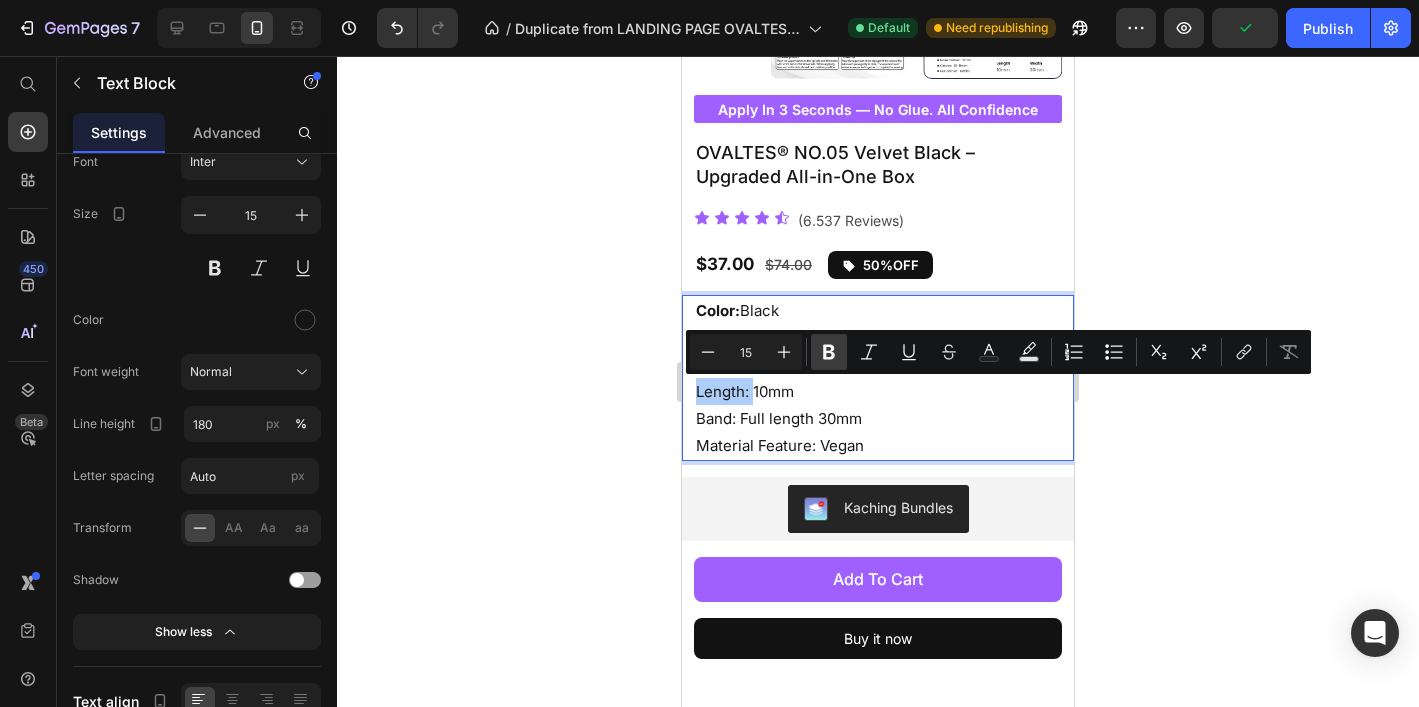 click 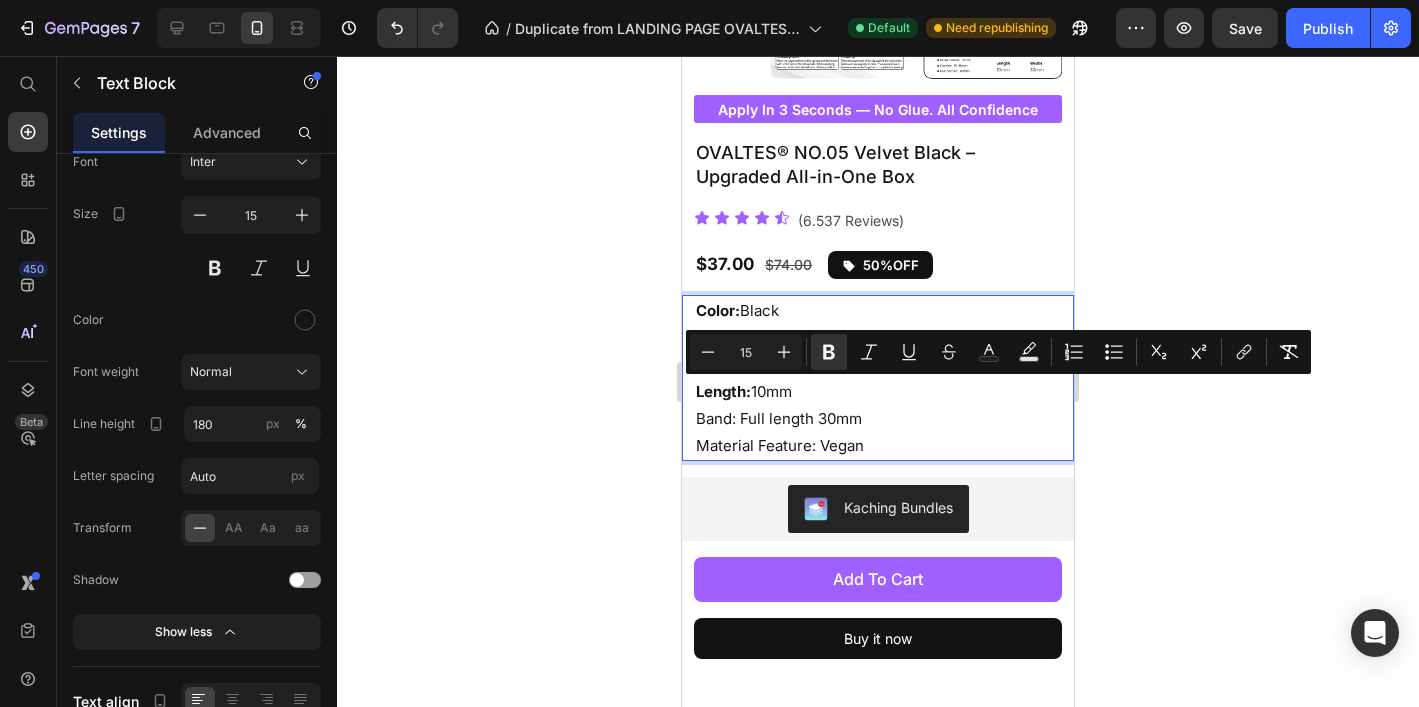 click on "Color:  Black Material:  Dupond Curl Degree:  C/50° Length:  10mm Band: Full length 30mm Material Feature: Vegan" at bounding box center [884, 378] 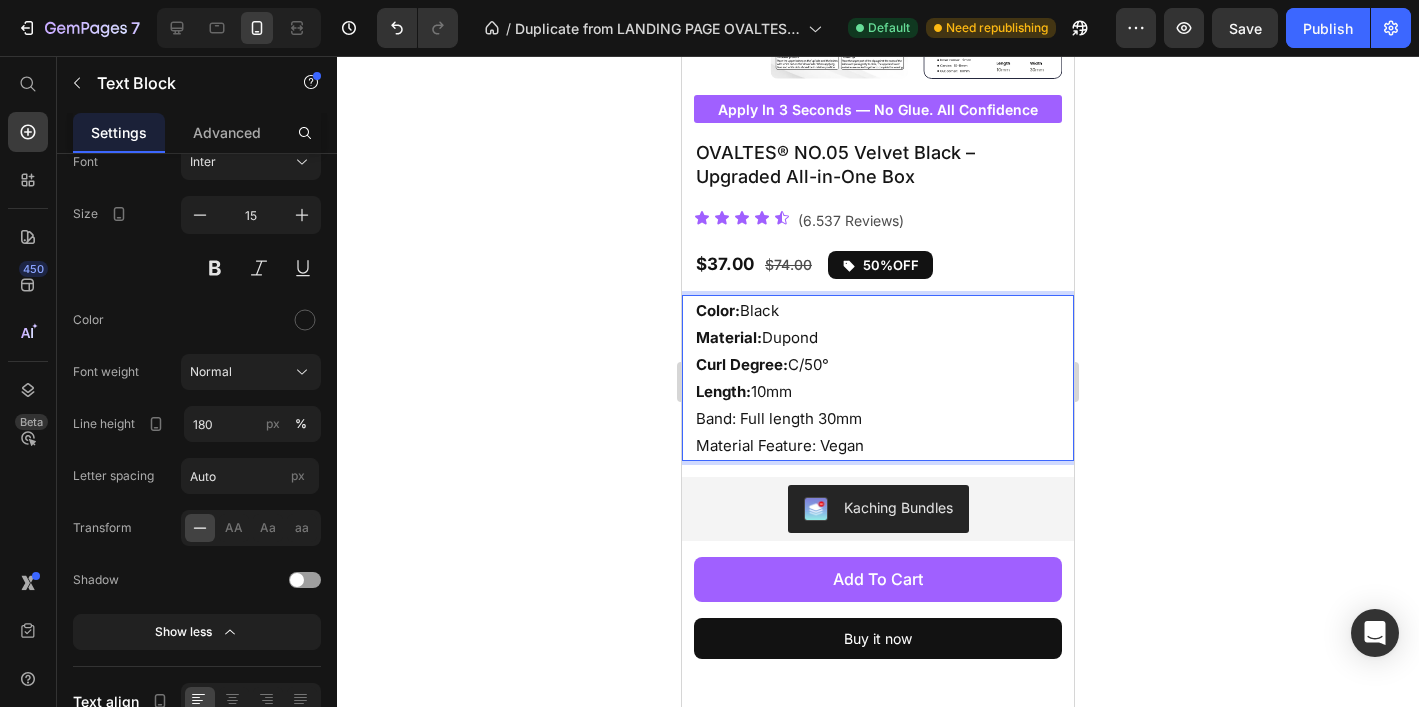 click on "Color:  Black Material:  Dupond Curl Degree:  C/50° Length:  10mm Band: Full length 30mm Material Feature: Vegan" at bounding box center [884, 378] 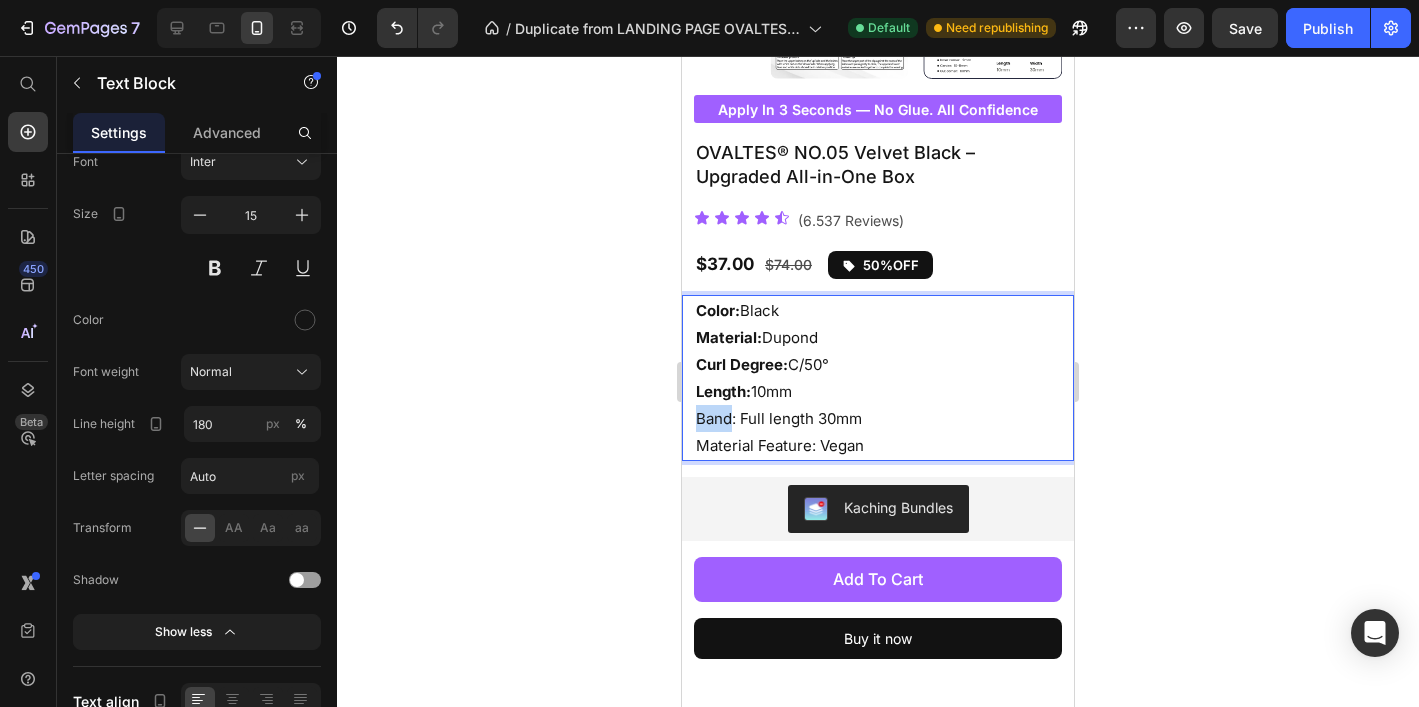 click on "Color:  Black Material:  Dupond Curl Degree:  C/50° Length:  10mm Band: Full length 30mm Material Feature: Vegan" at bounding box center (884, 378) 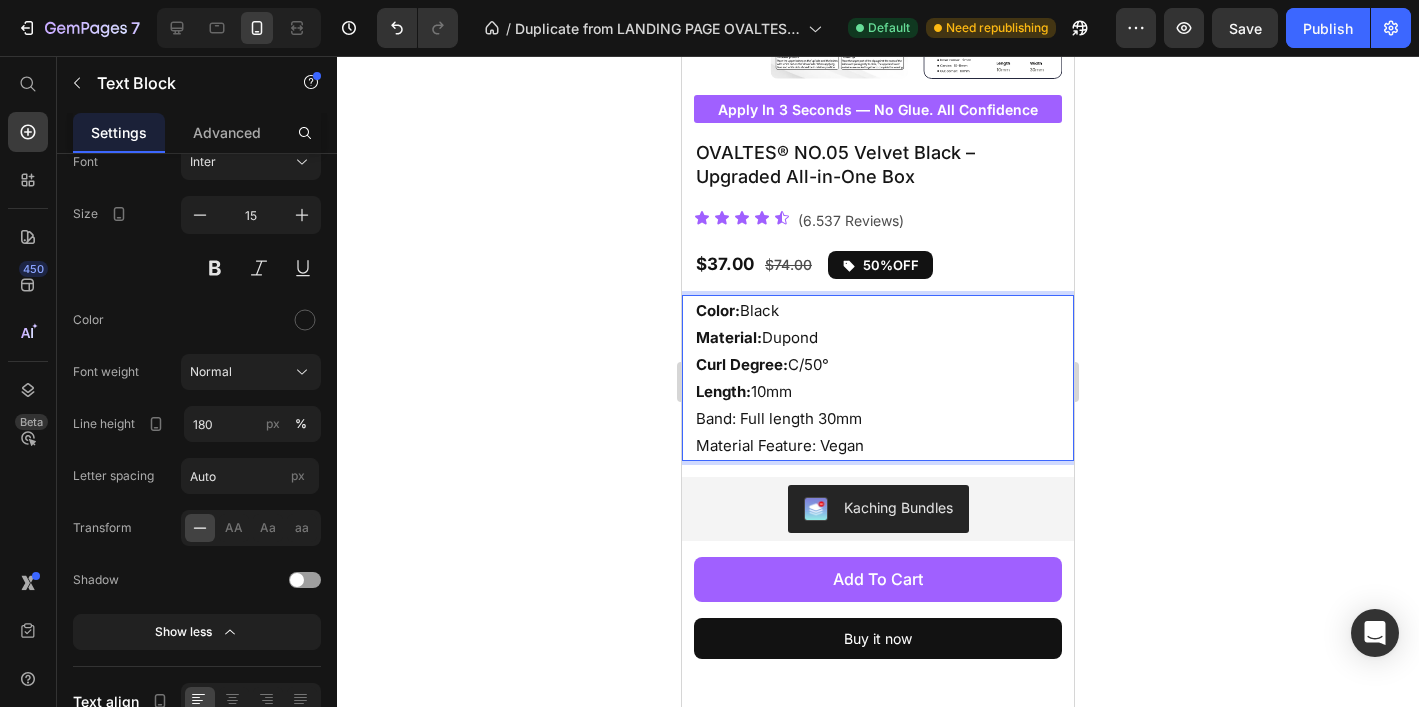 click on "Color:  Black Material:  Dupond Curl Degree:  C/50° Length:  10mm Band: Full length 30mm Material Feature: Vegan" at bounding box center (884, 378) 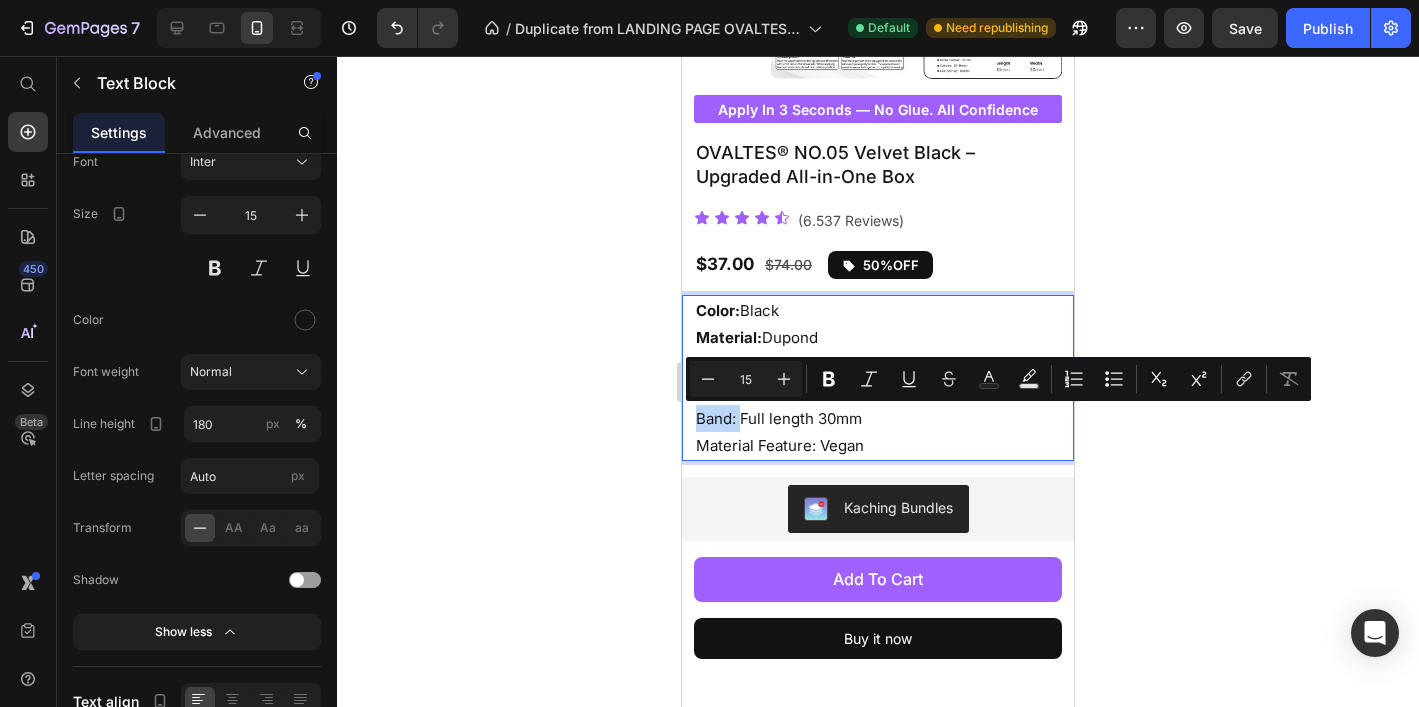 drag, startPoint x: 737, startPoint y: 416, endPoint x: 714, endPoint y: 416, distance: 23 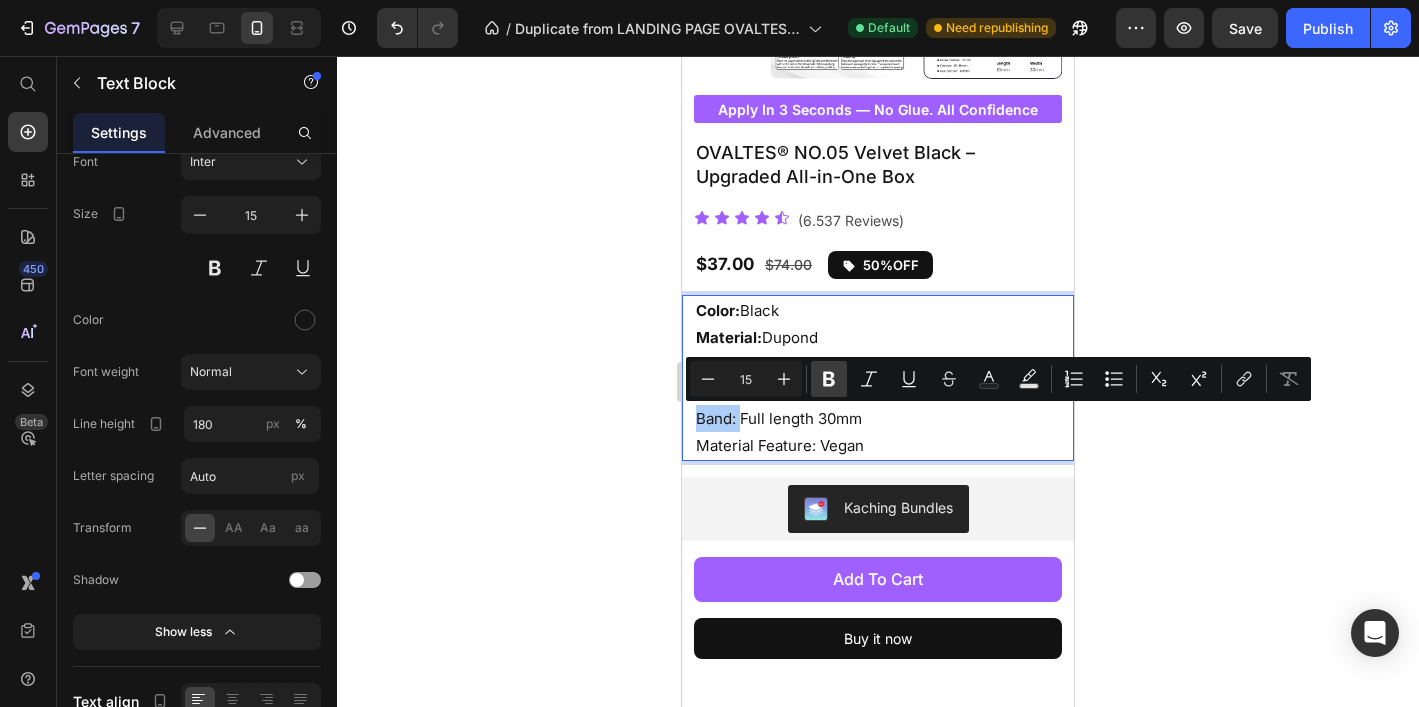 click 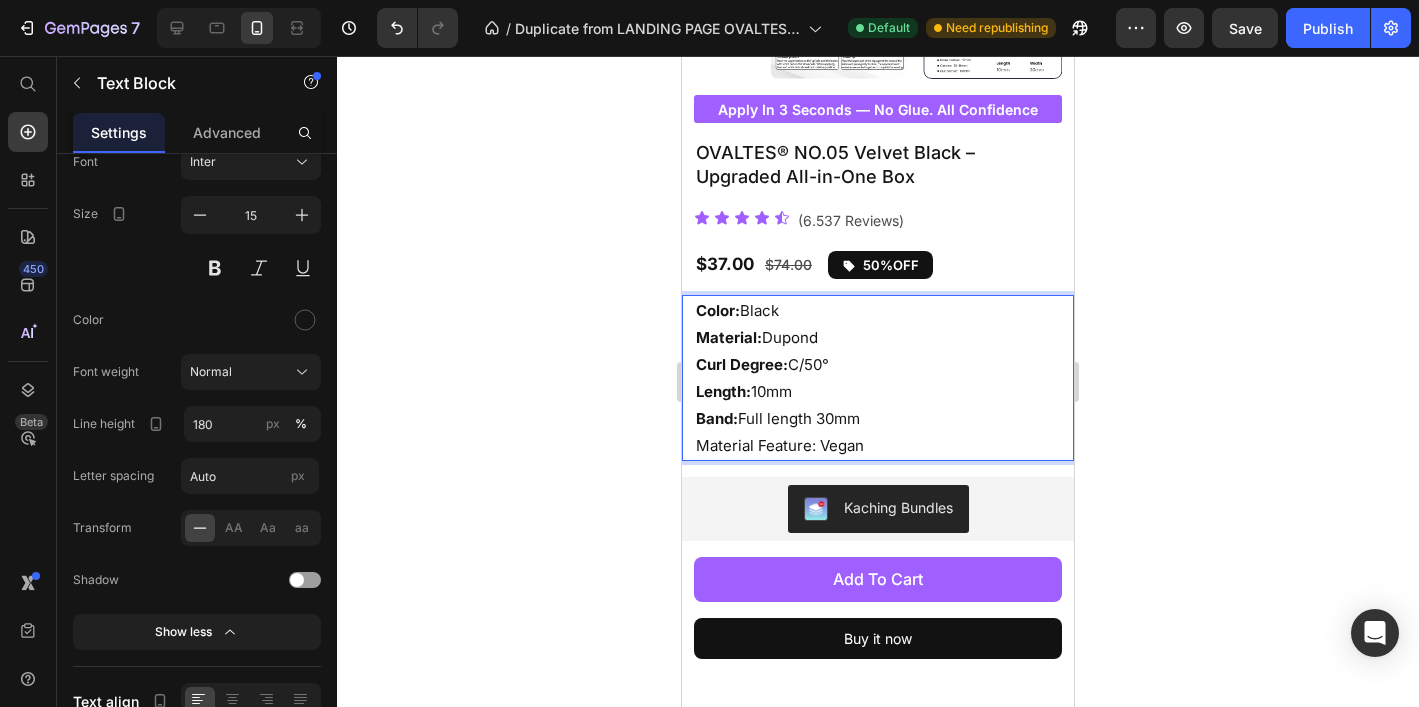 click on "Color:  Black Material:  Dupond Curl Degree:  C/50° Length:  10mm Band:  Full length 30mm Material Feature: Vegan" at bounding box center [884, 378] 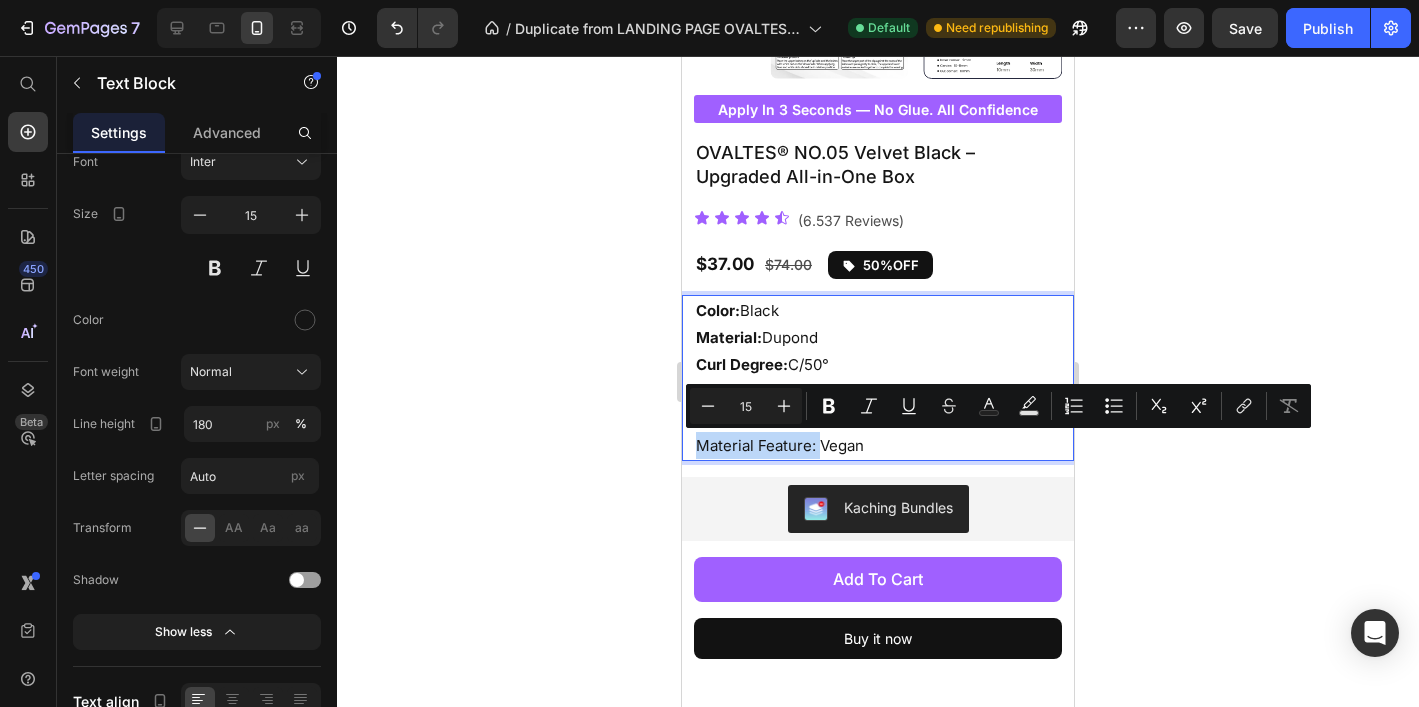 drag, startPoint x: 813, startPoint y: 447, endPoint x: 732, endPoint y: 447, distance: 81 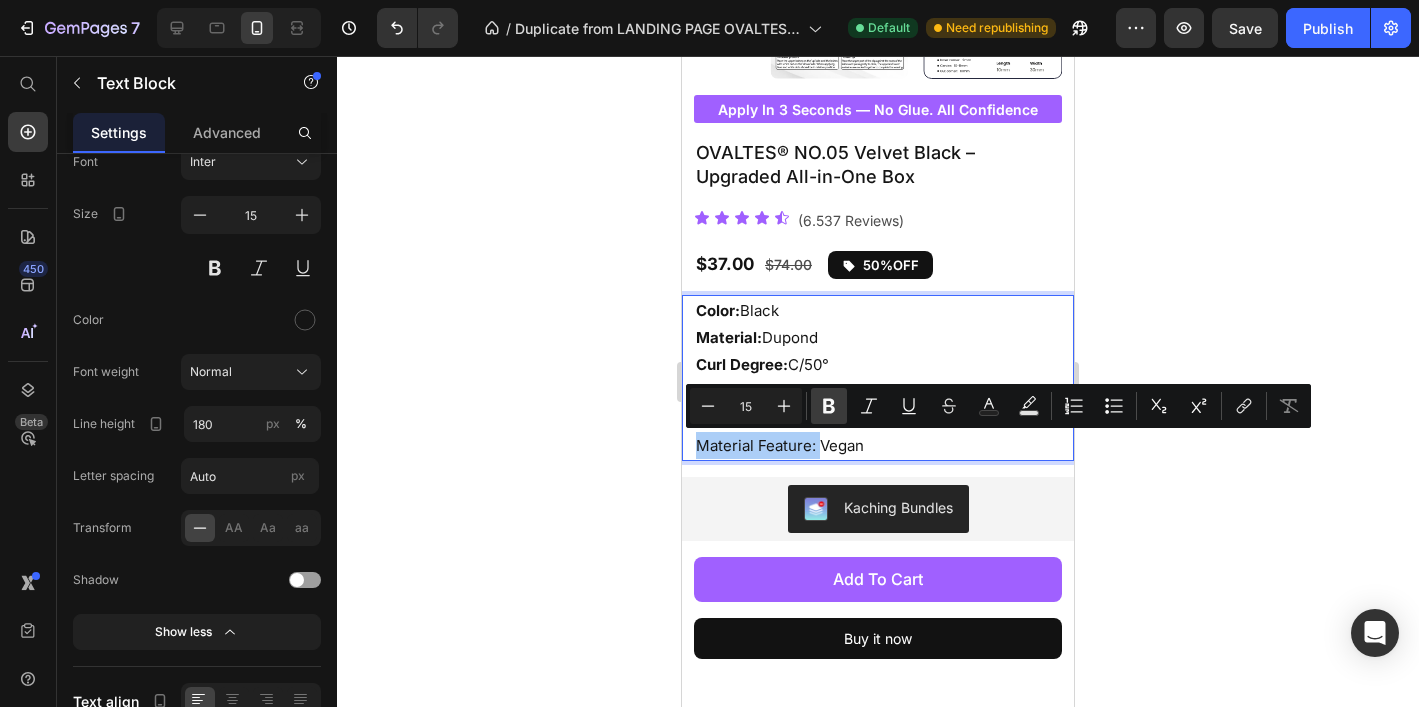 click 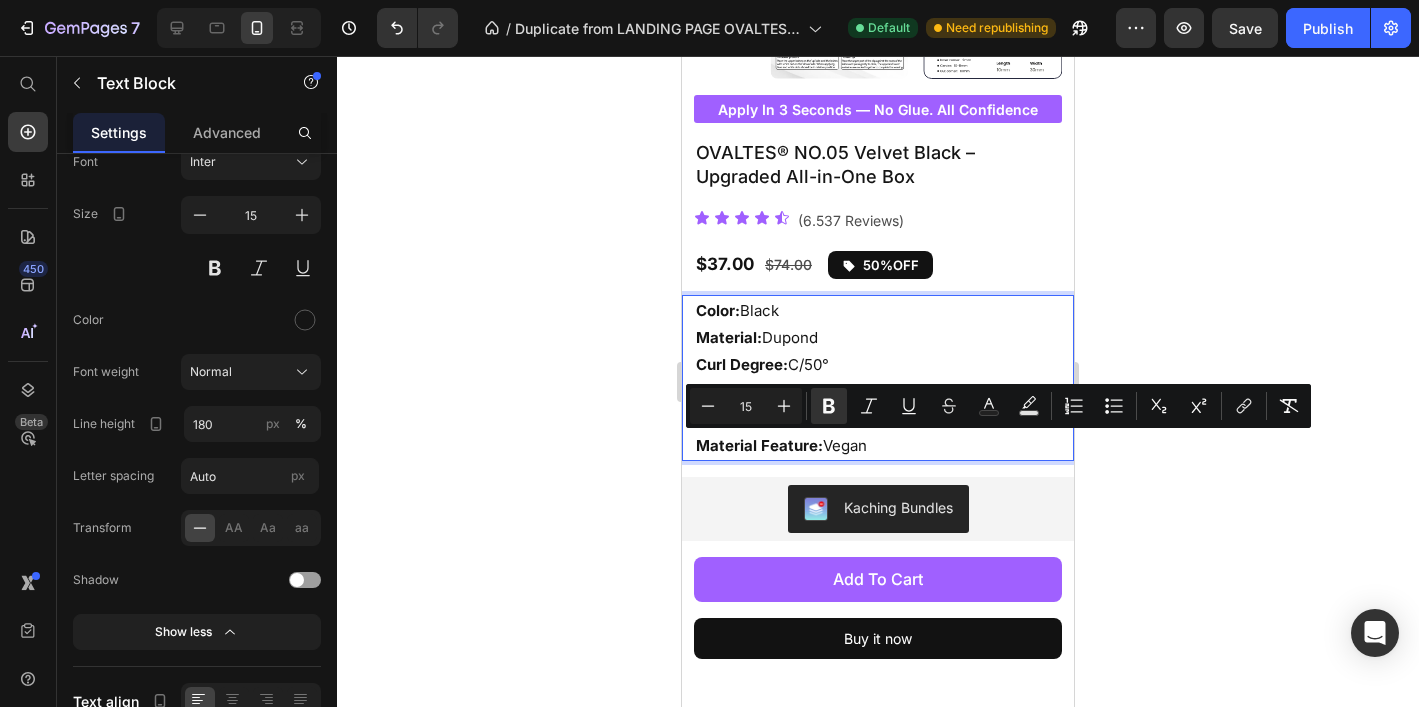 click 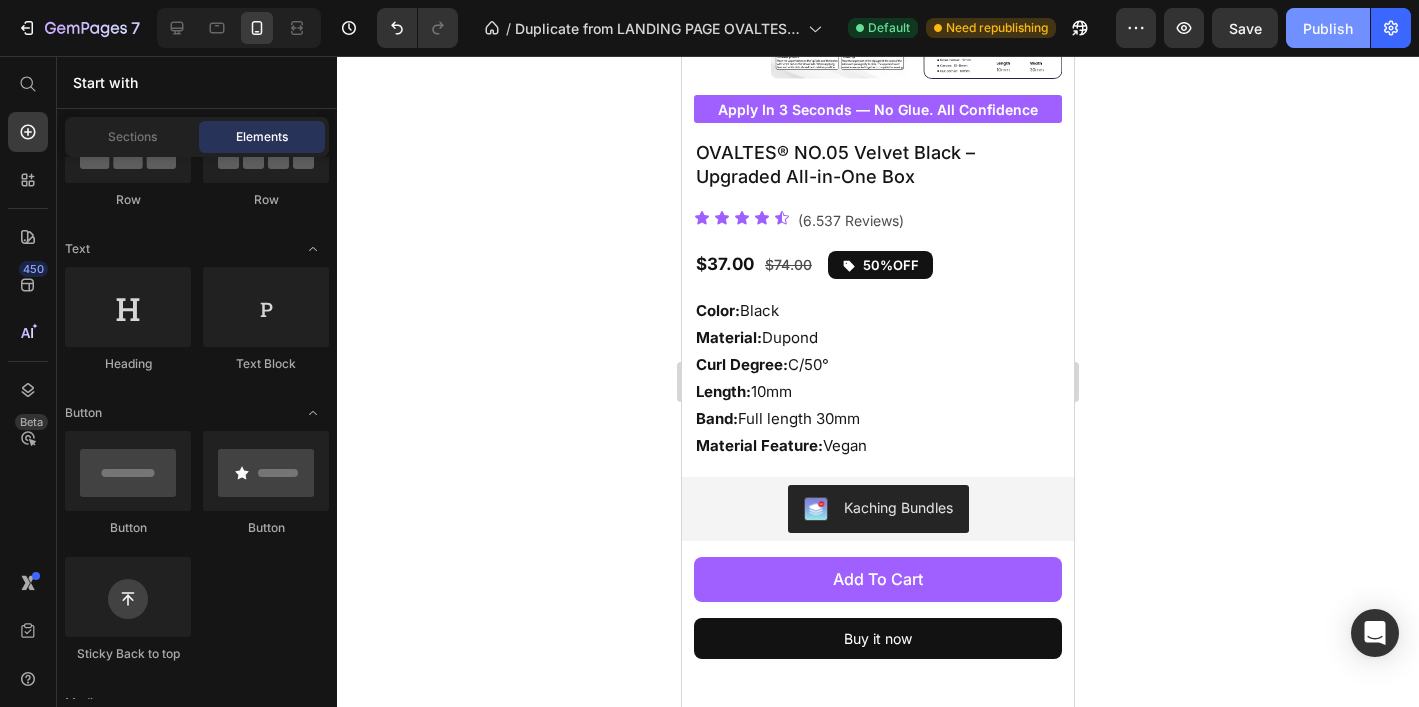 click on "Publish" at bounding box center [1328, 28] 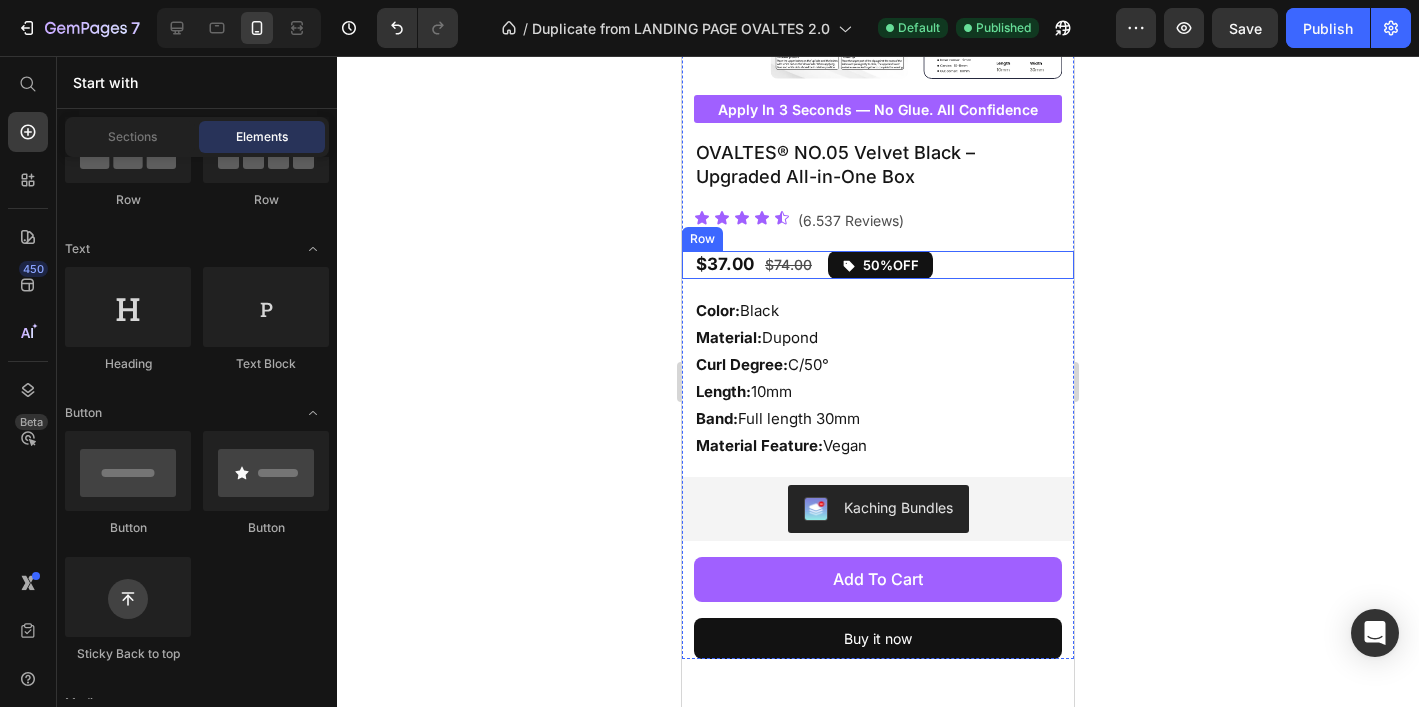 click on "$74.00 Product Price" at bounding box center [823, 265] 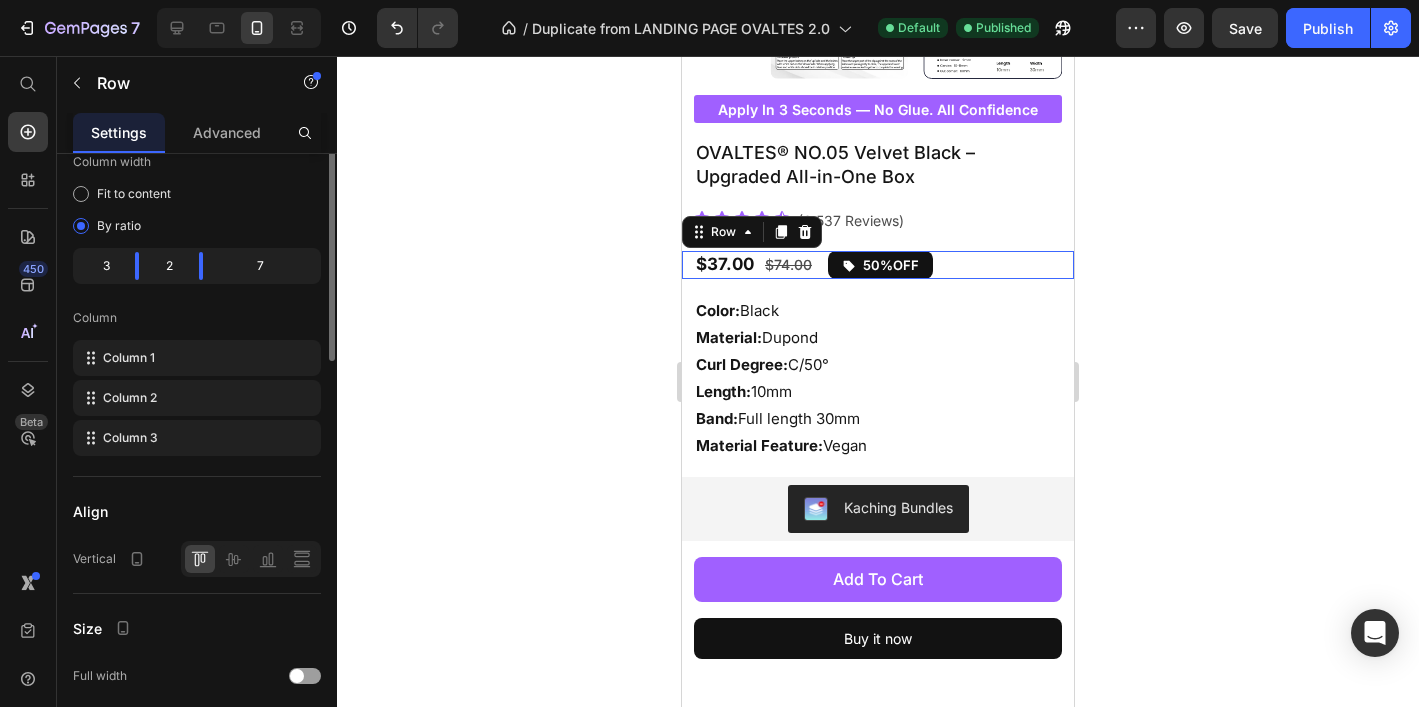scroll, scrollTop: 0, scrollLeft: 0, axis: both 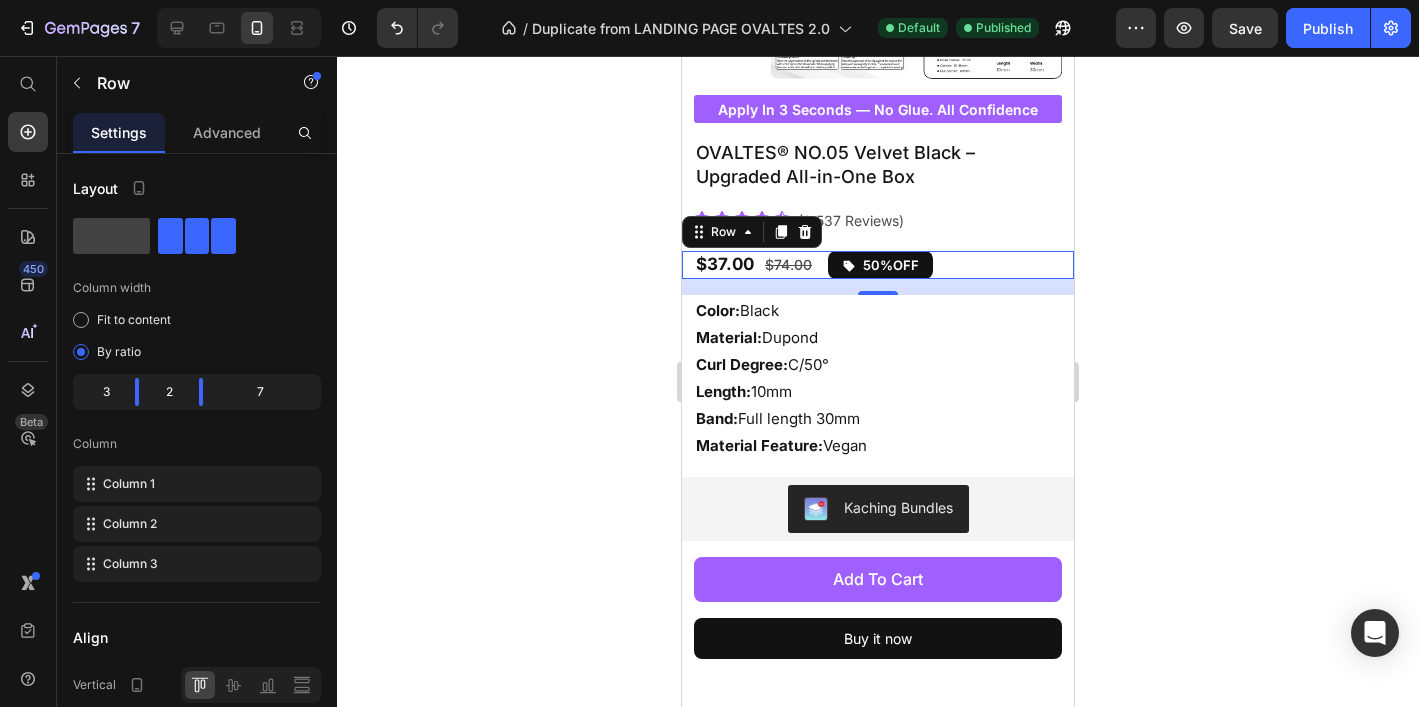 click 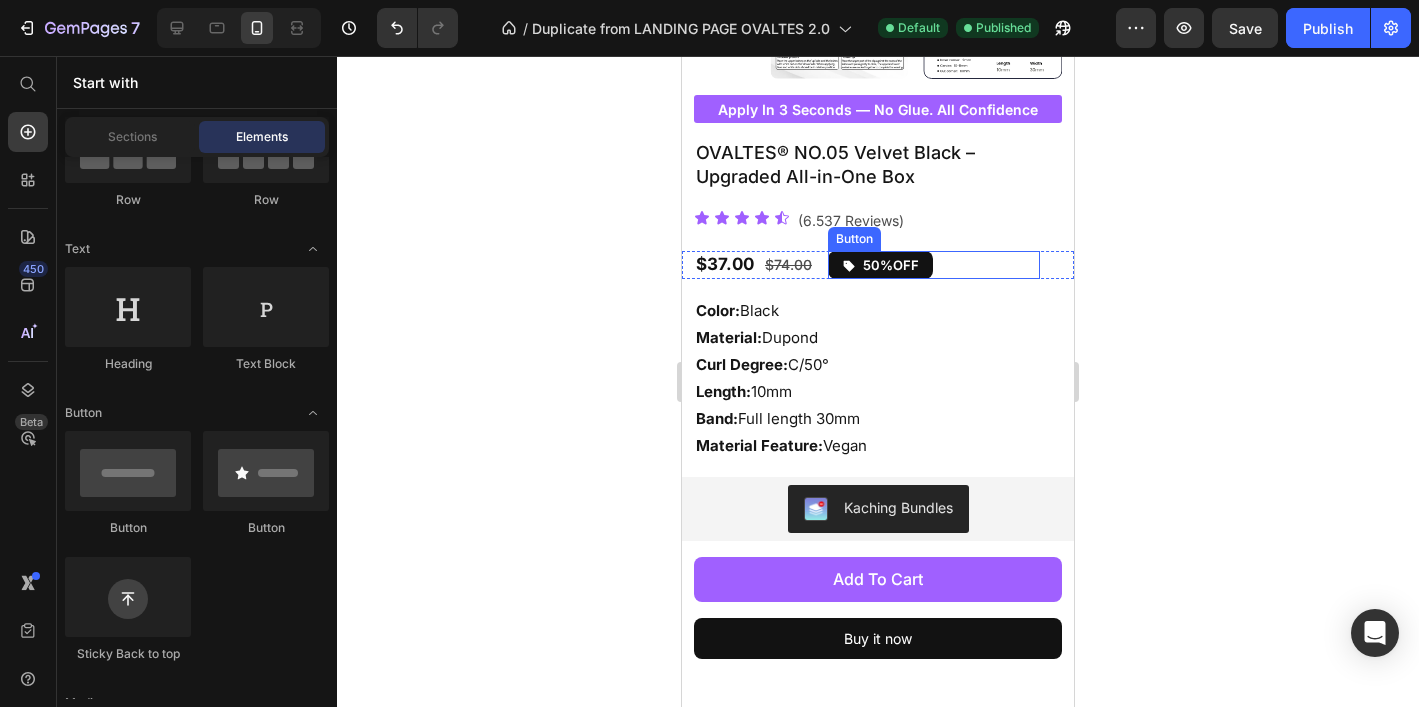 click on "50%OFF Button" at bounding box center [934, 265] 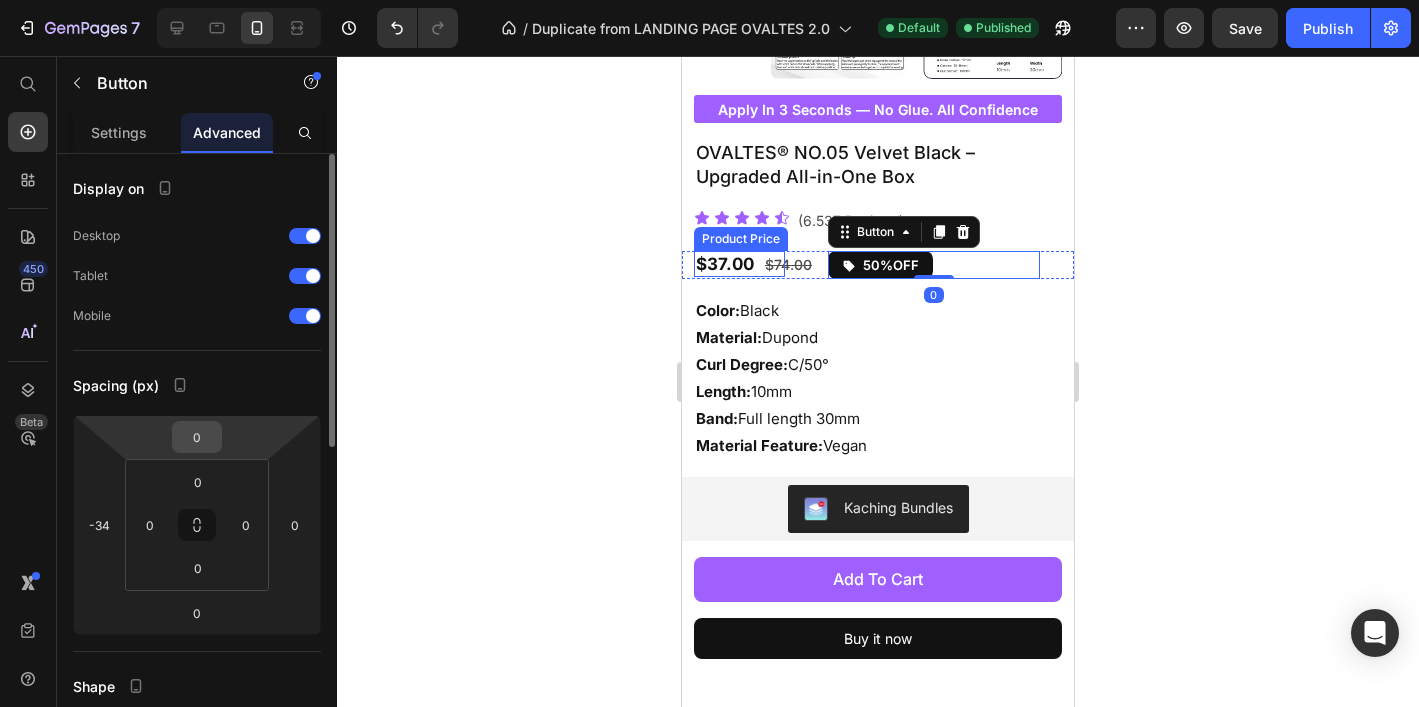 click on "0" at bounding box center [197, 437] 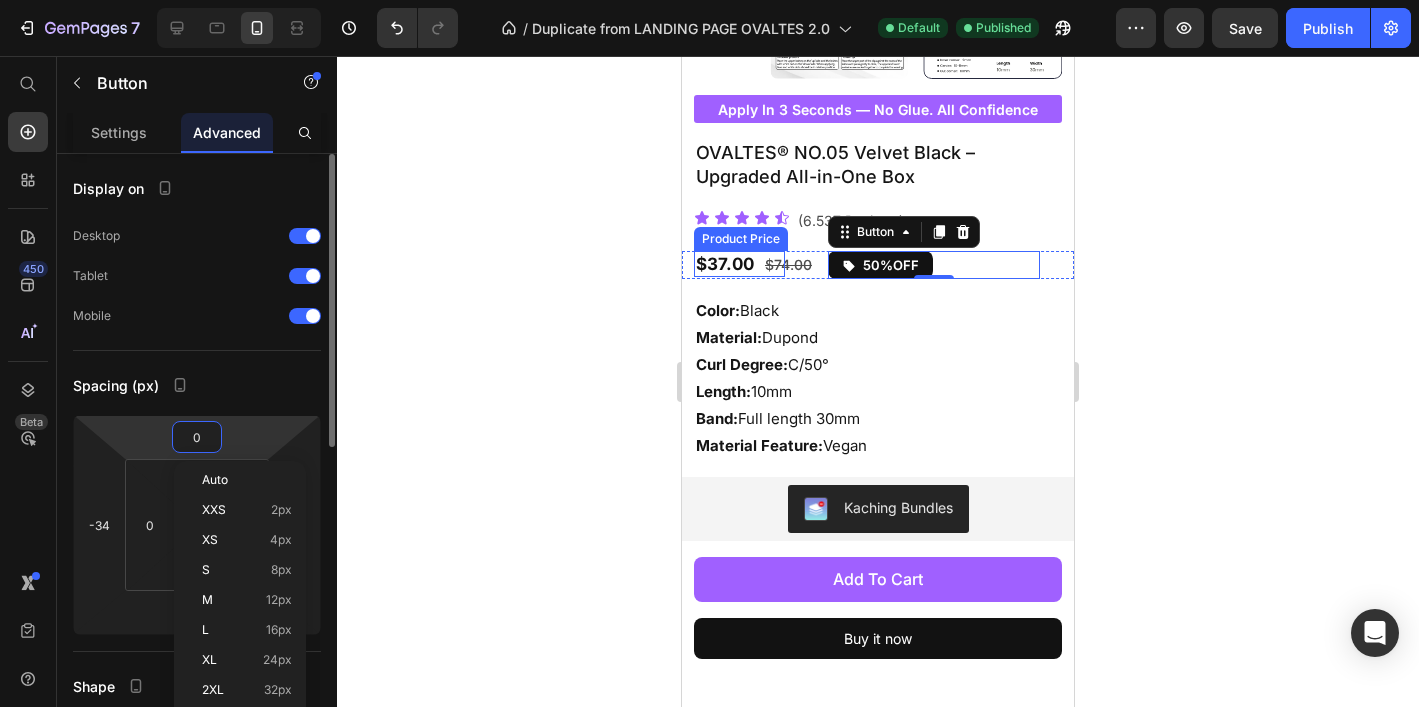 type on "1" 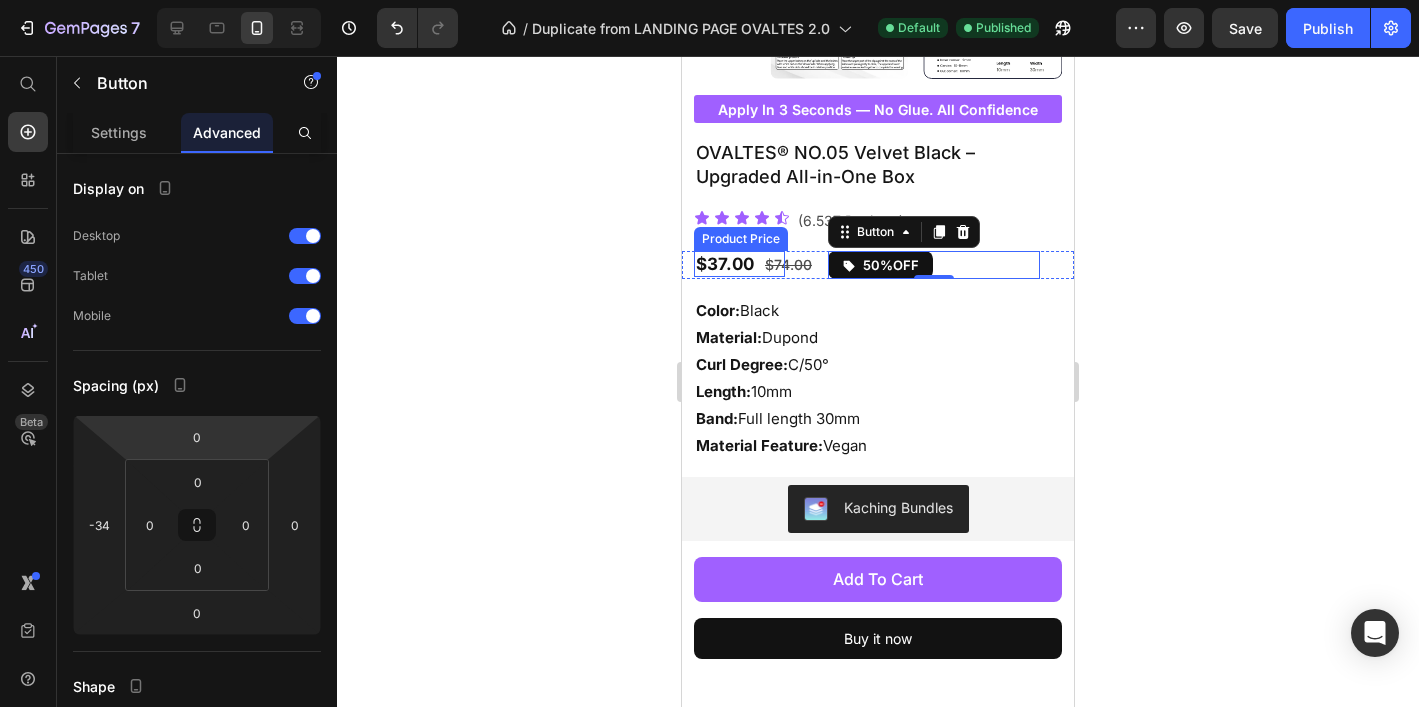 type on "-2" 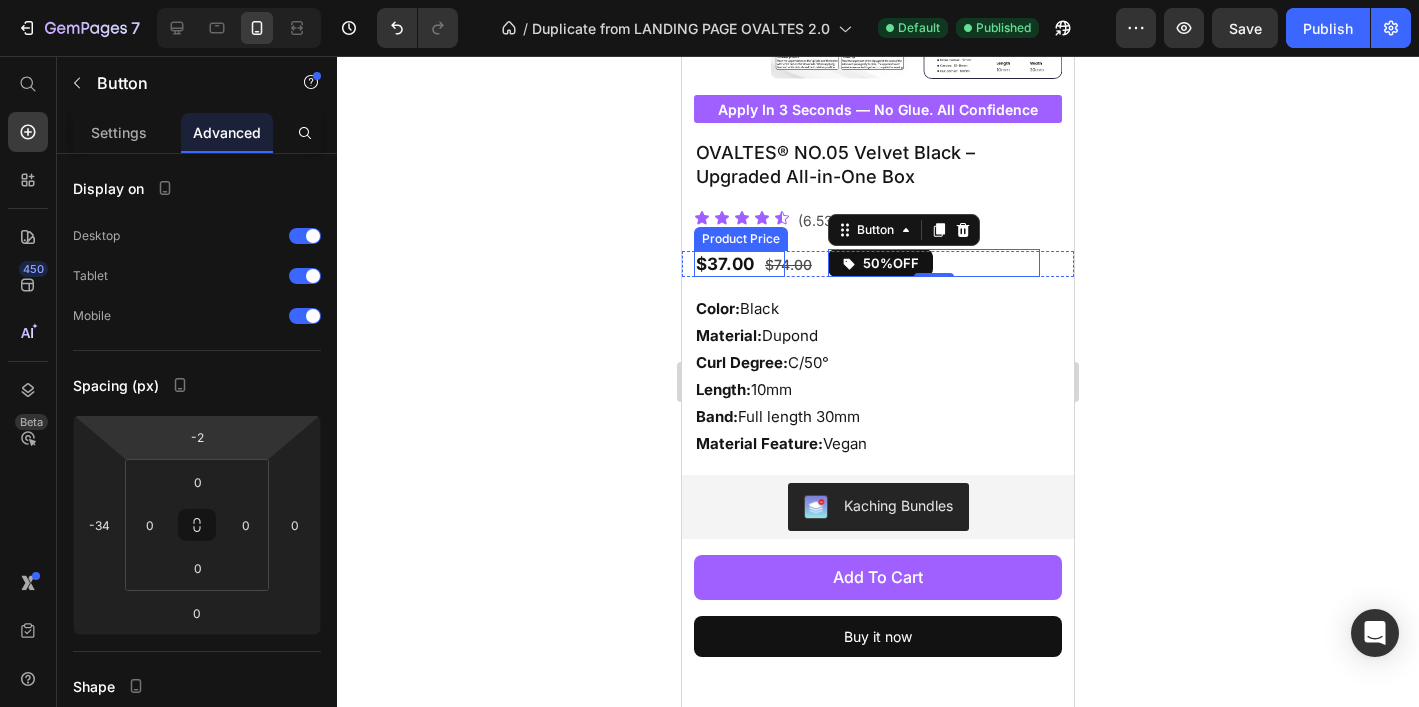 click on "7  Version history  /  Duplicate from LANDING PAGE OVALTES 2.0 Default Published Preview  Save   Publish  450 Beta Start with Sections Elements Hero Section Product Detail Brands Trusted Badges Guarantee Product Breakdown How to use Testimonials Compare Bundle FAQs Social Proof Brand Story Product List Collection Blog List Contact Sticky Add to Cart Custom Footer Browse Library 450 Layout
Row
Row
Row
Row Text
Heading
Text Block Button
Button
Button
Sticky Back to top Media" at bounding box center (709, 0) 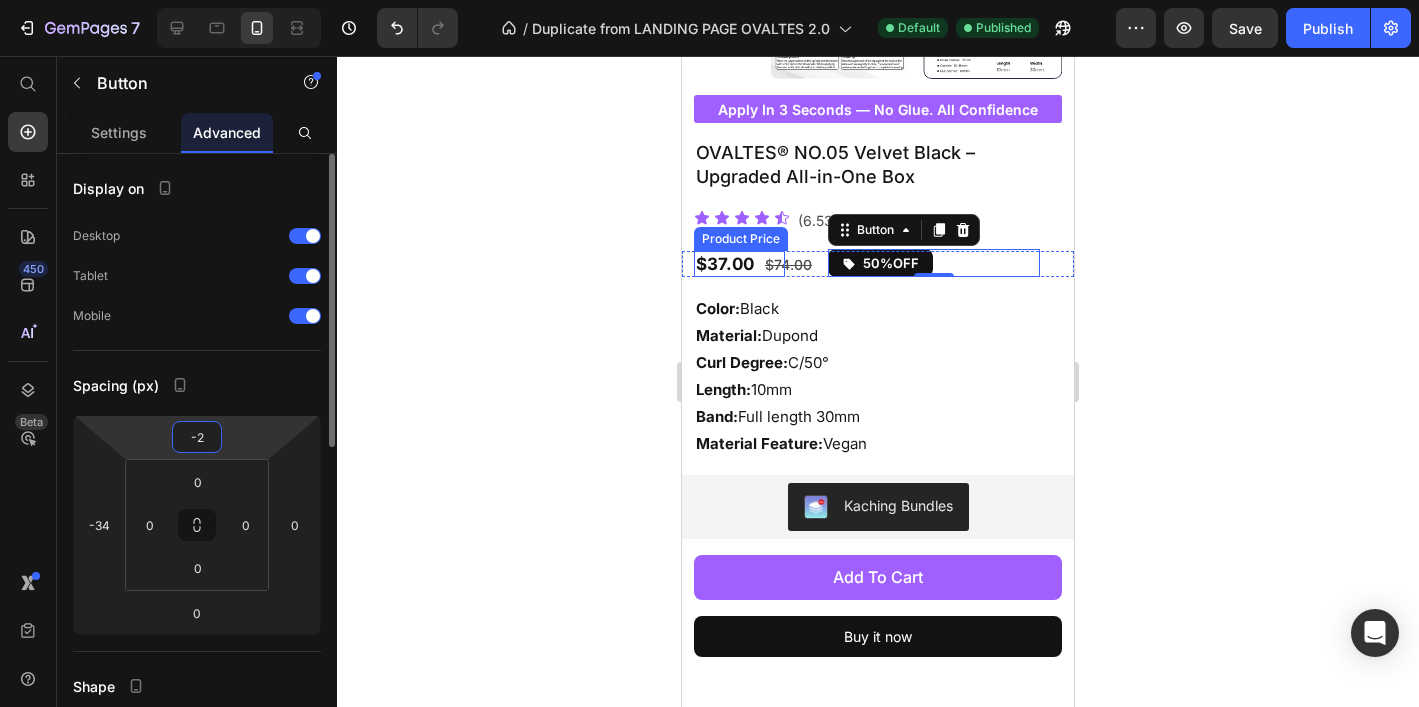 click on "-2" at bounding box center (197, 437) 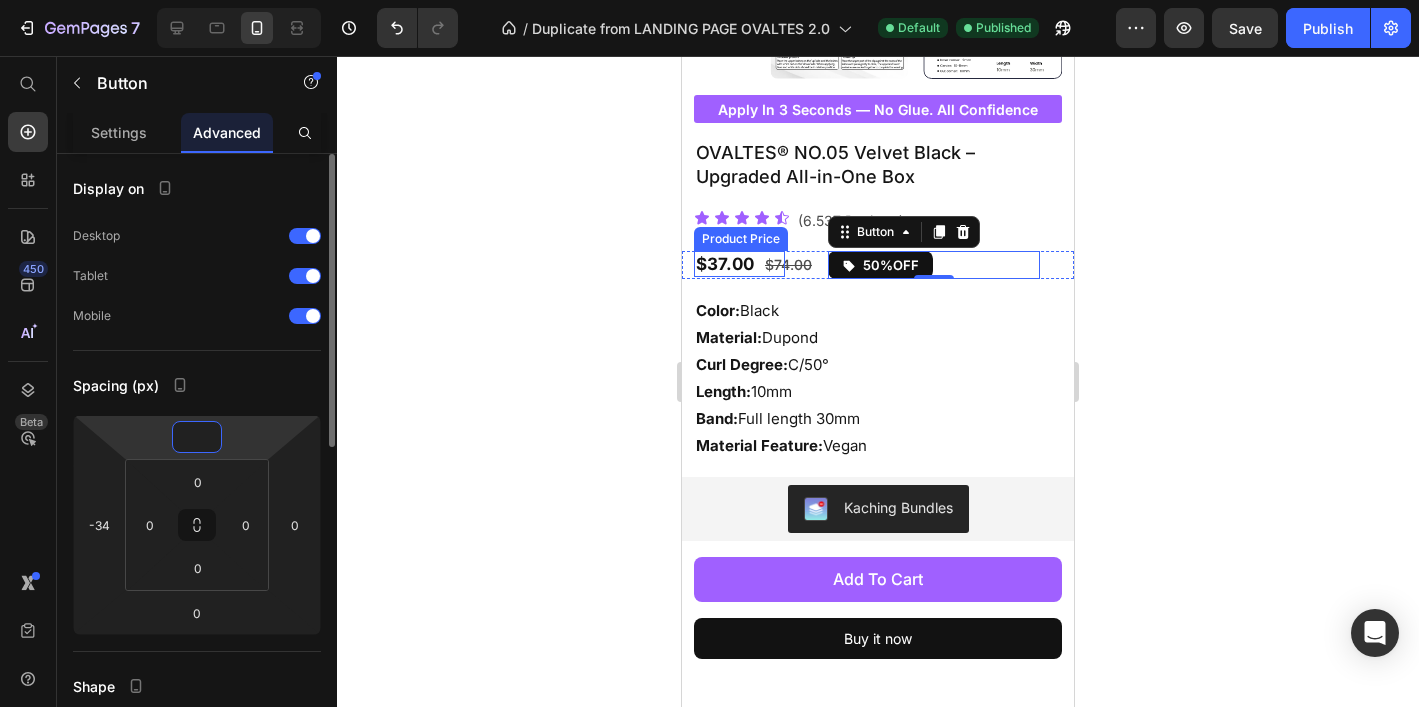 type on "-1" 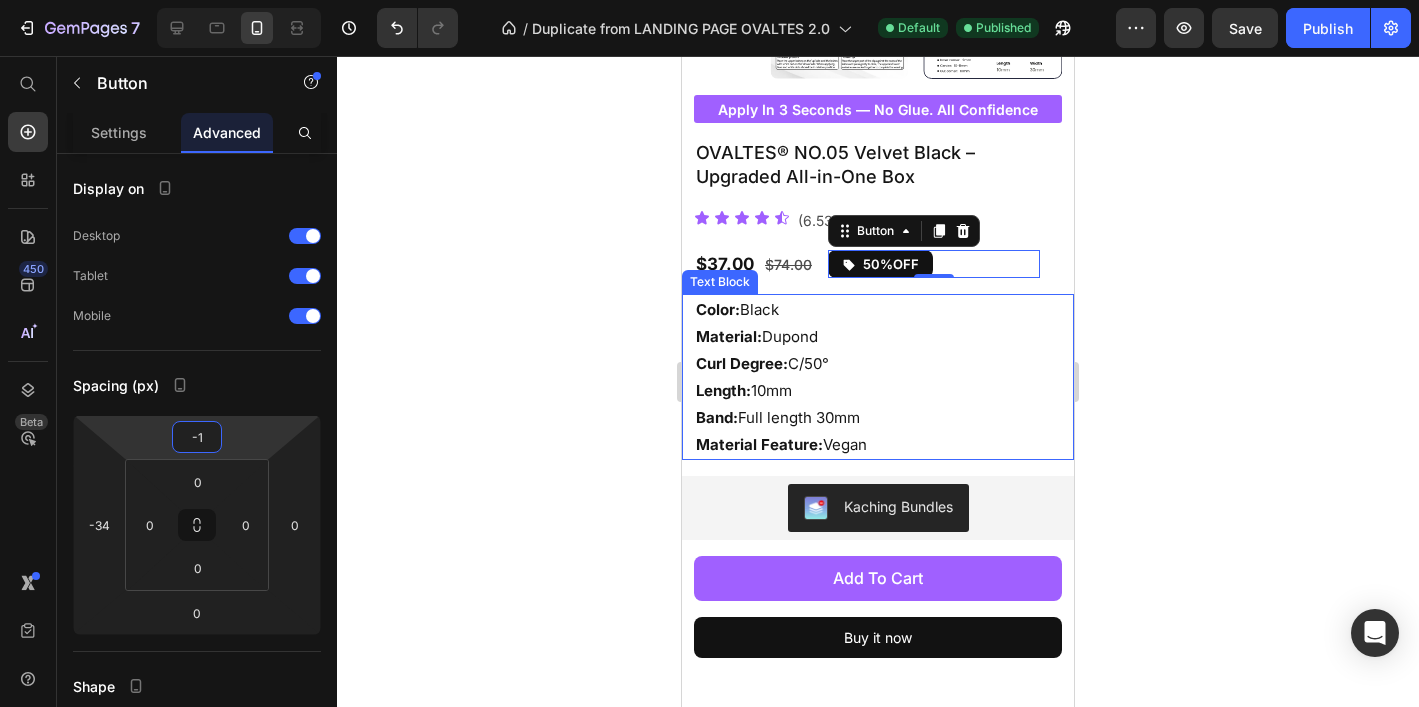 click 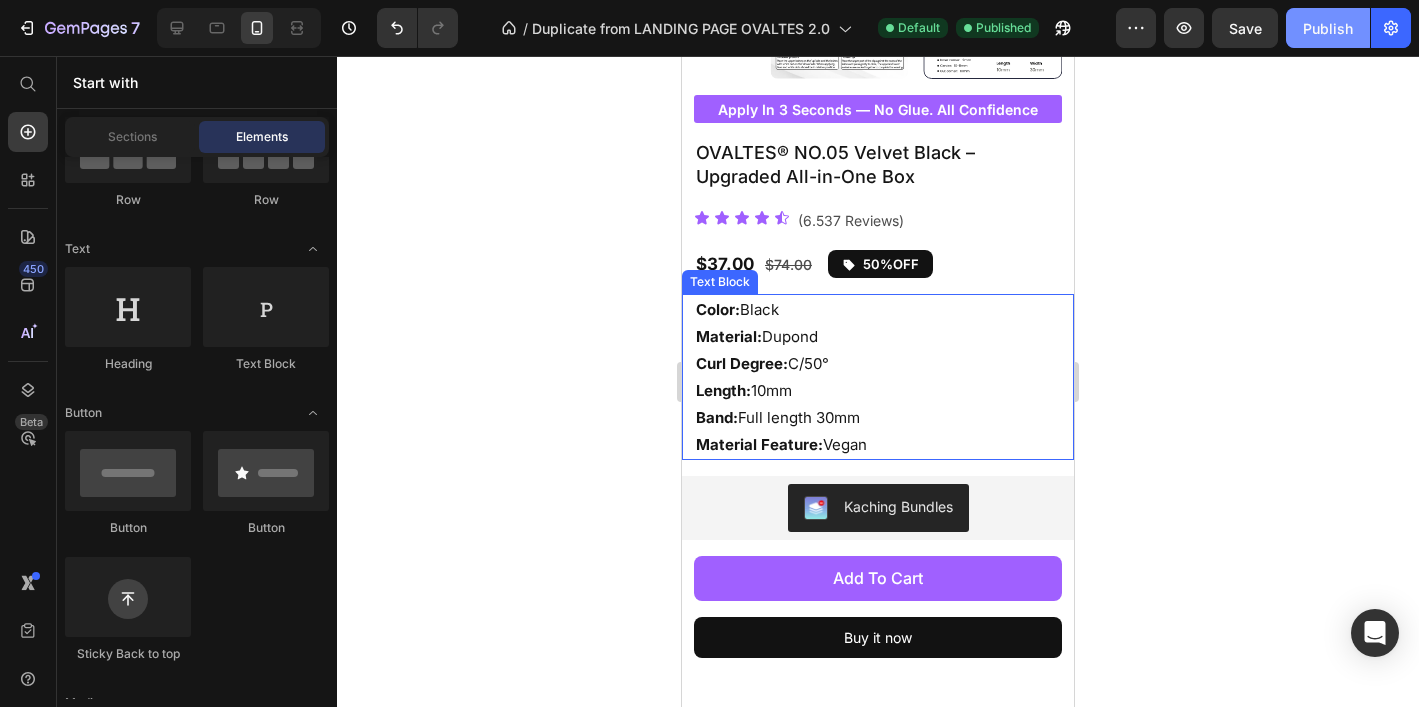 click on "Publish" 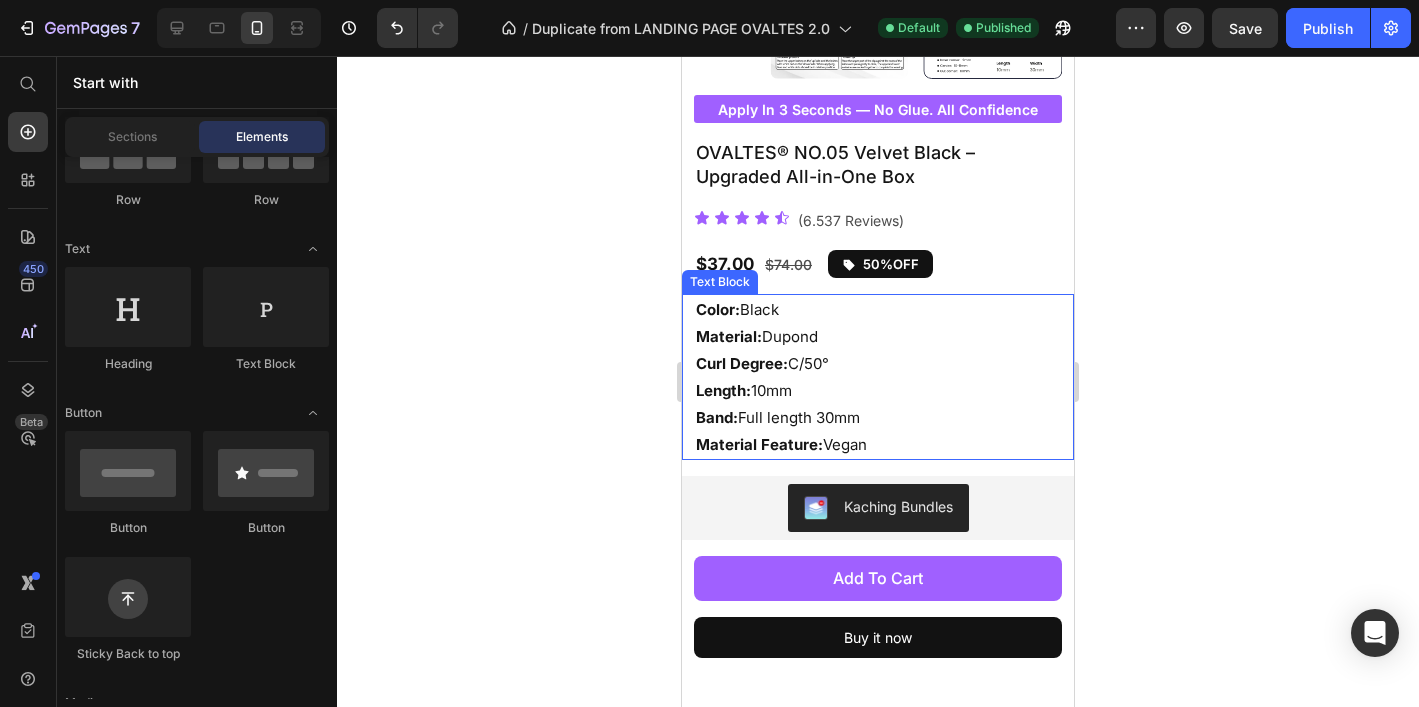 click 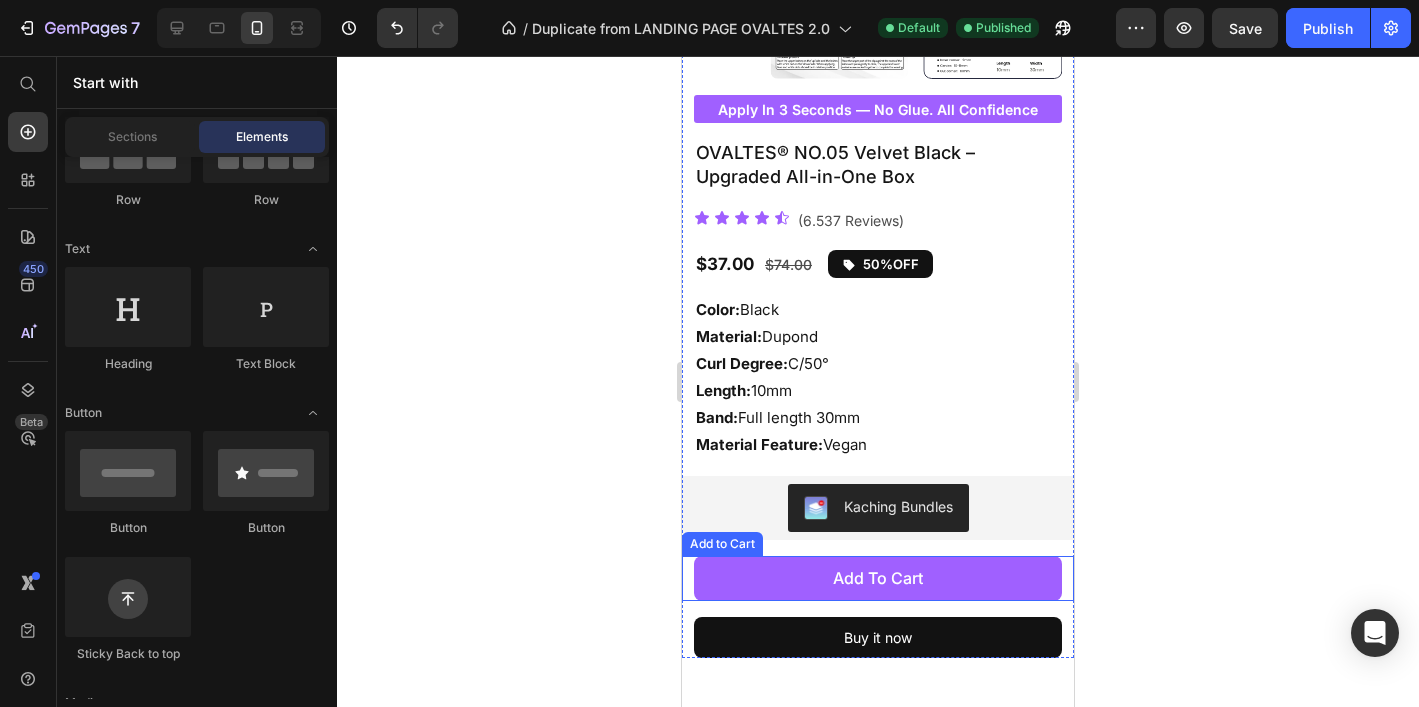 click on "add to cart" at bounding box center [878, 578] 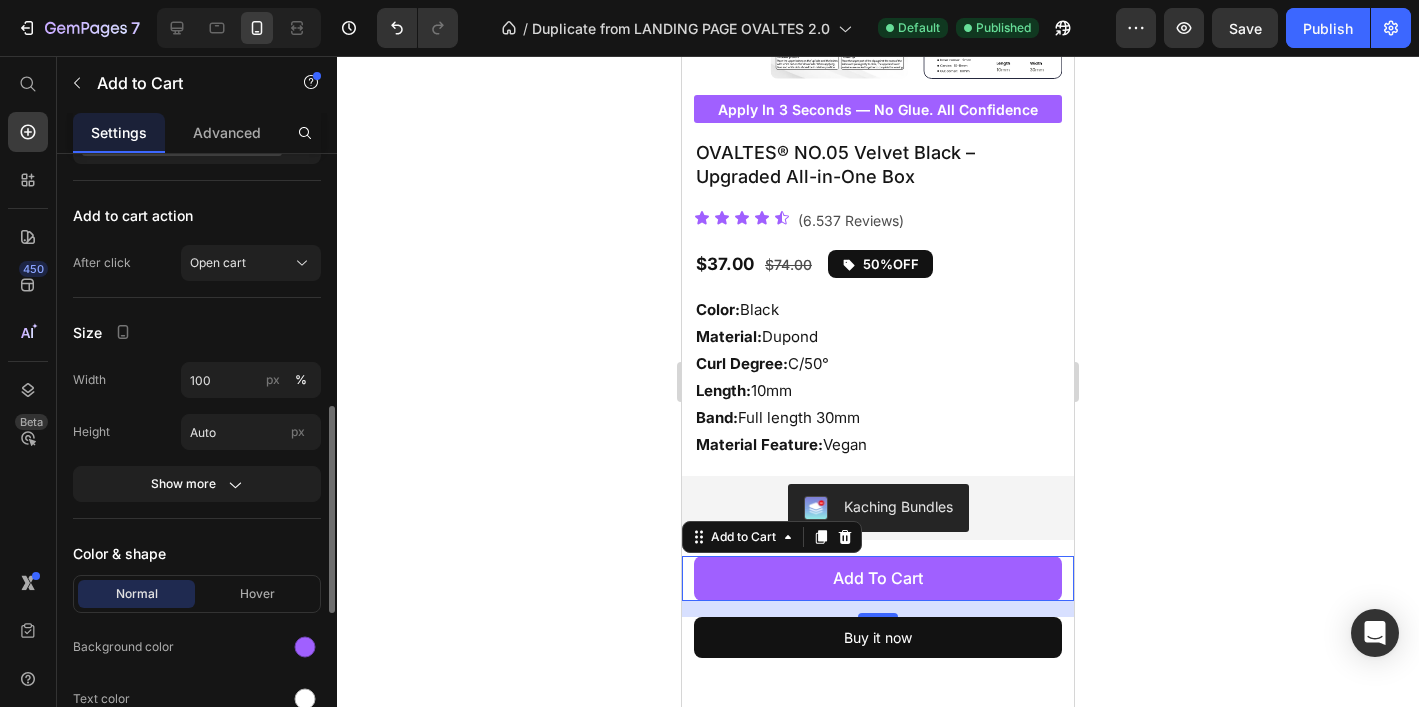 scroll, scrollTop: 677, scrollLeft: 0, axis: vertical 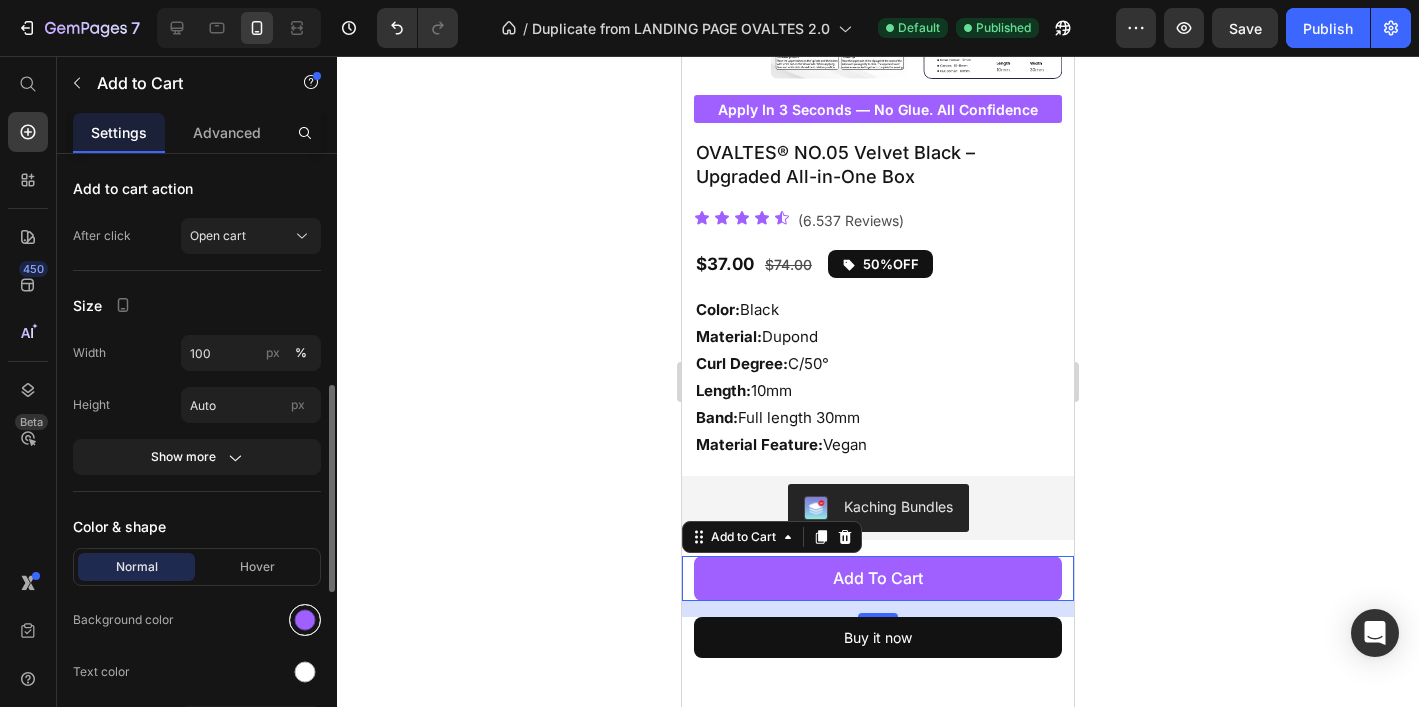 click at bounding box center (305, 620) 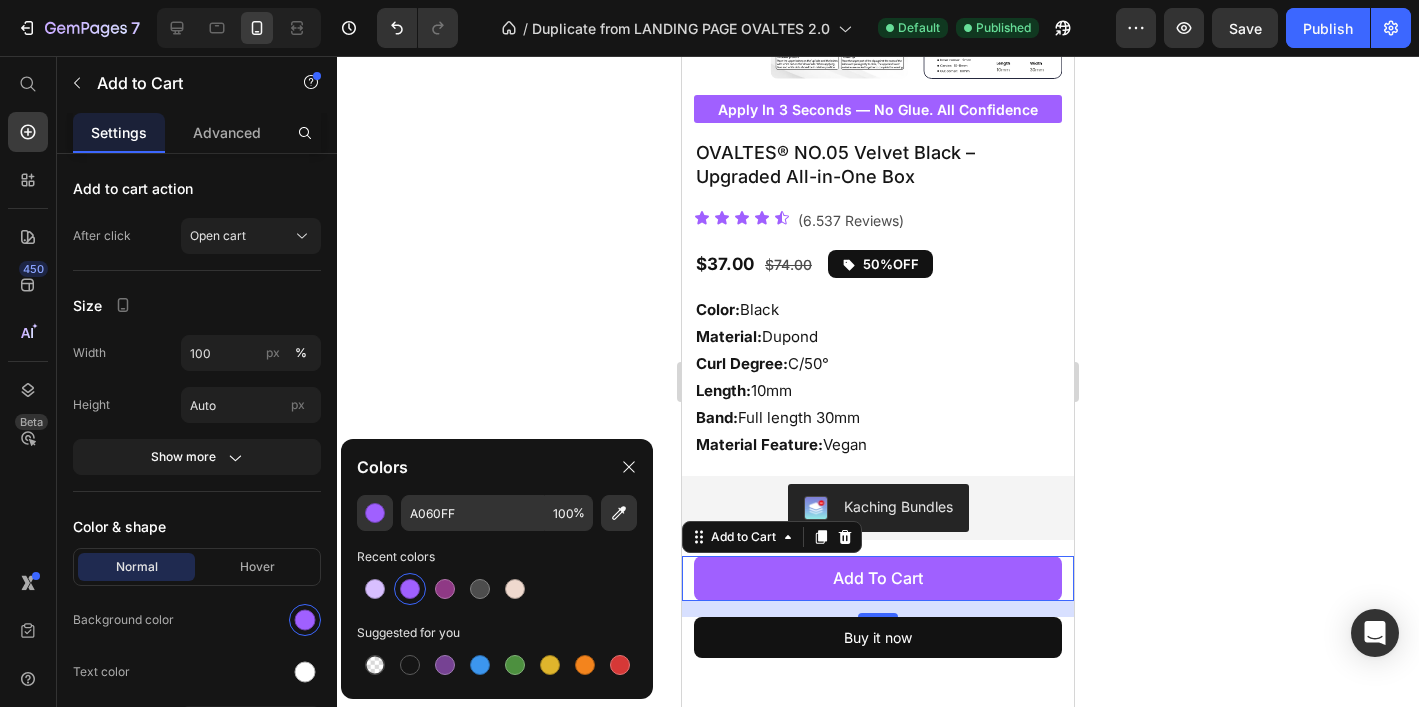 drag, startPoint x: 483, startPoint y: 594, endPoint x: 491, endPoint y: 566, distance: 29.12044 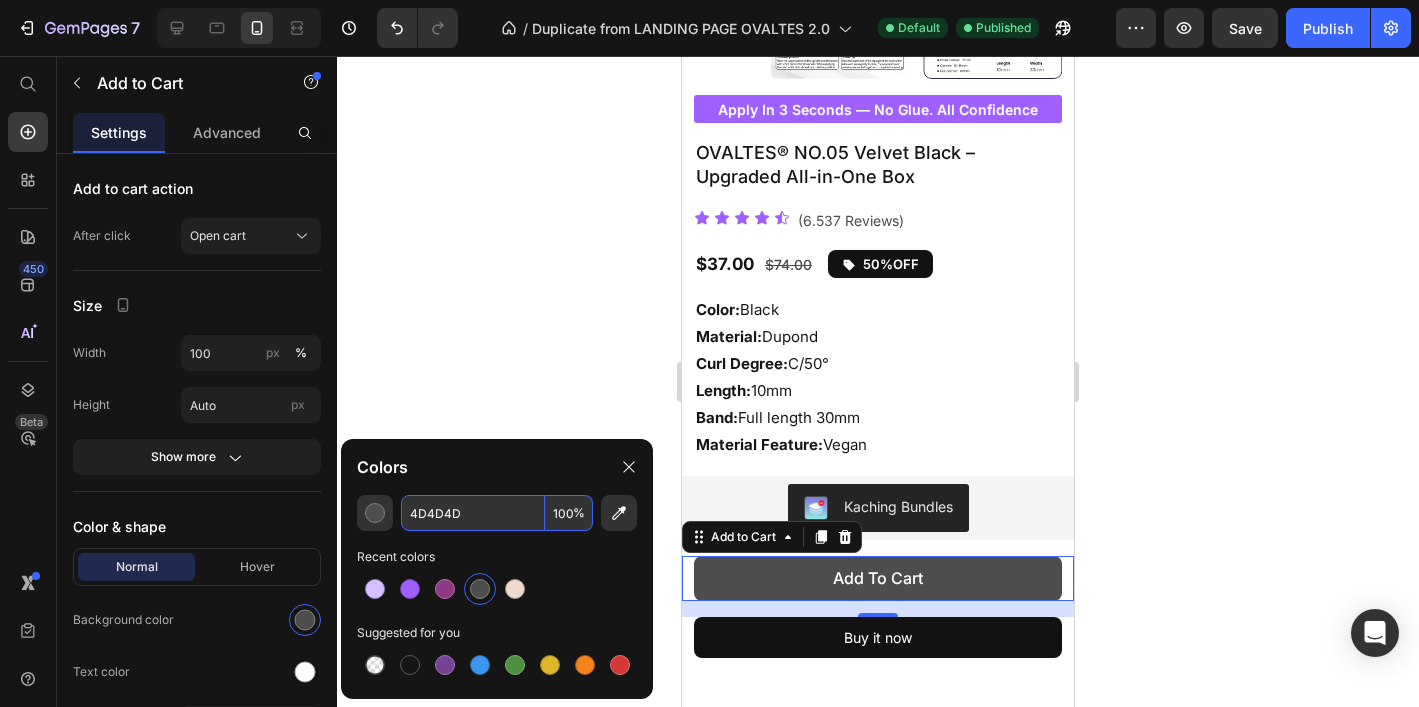 click on "4D4D4D" at bounding box center [473, 513] 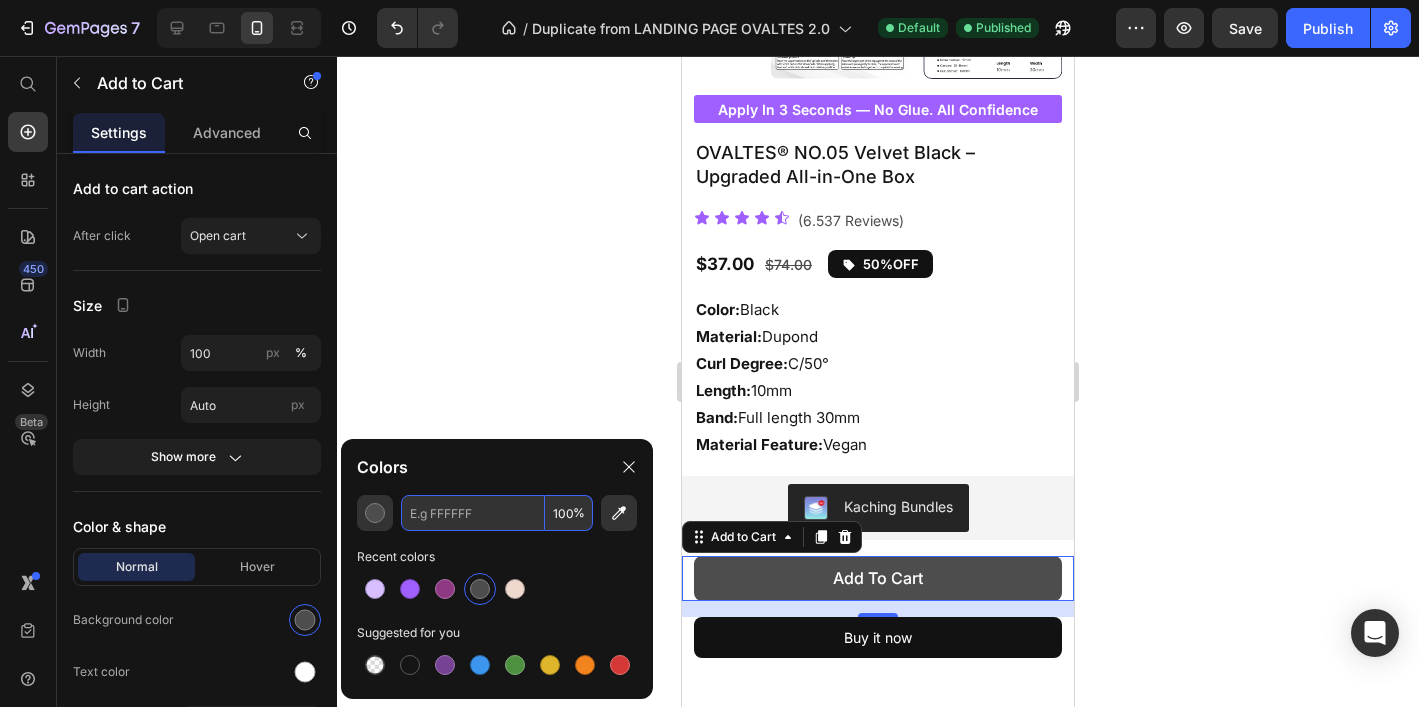 paste on "9D84CE" 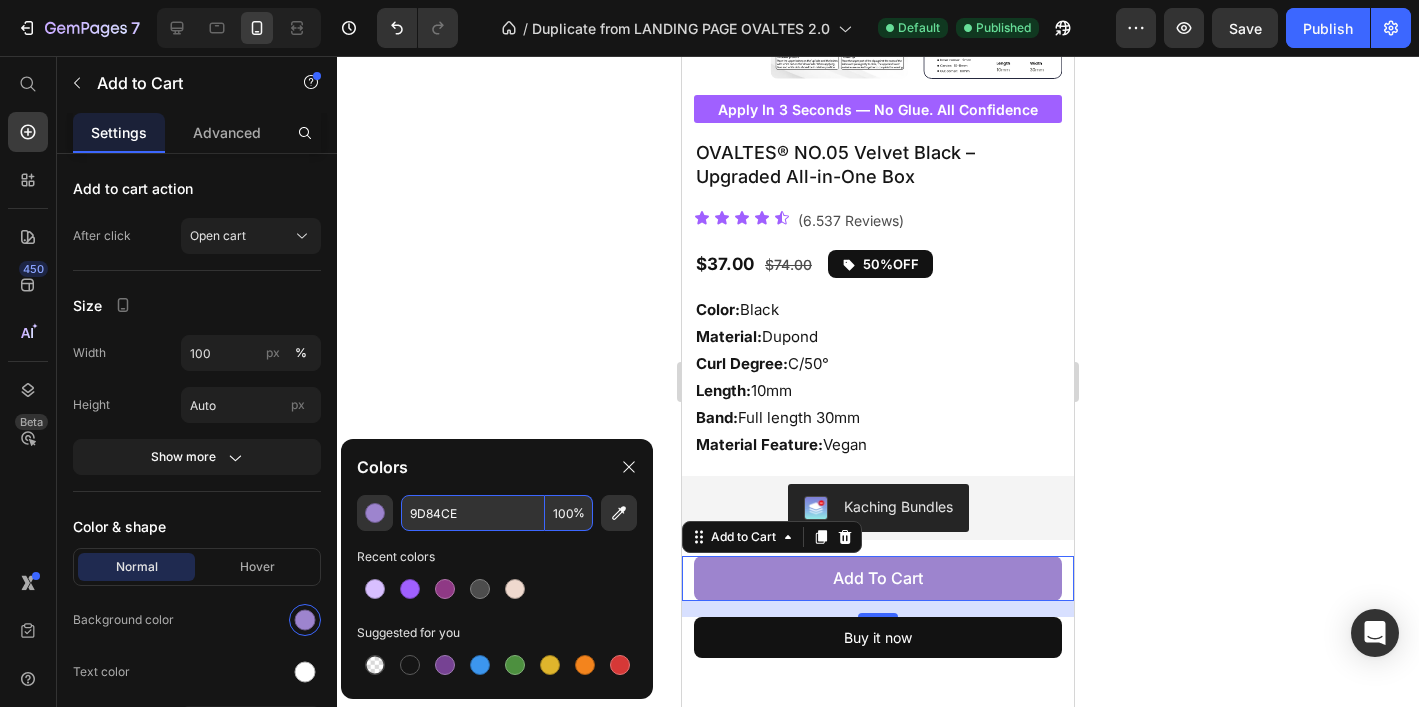 type on "9D84CE" 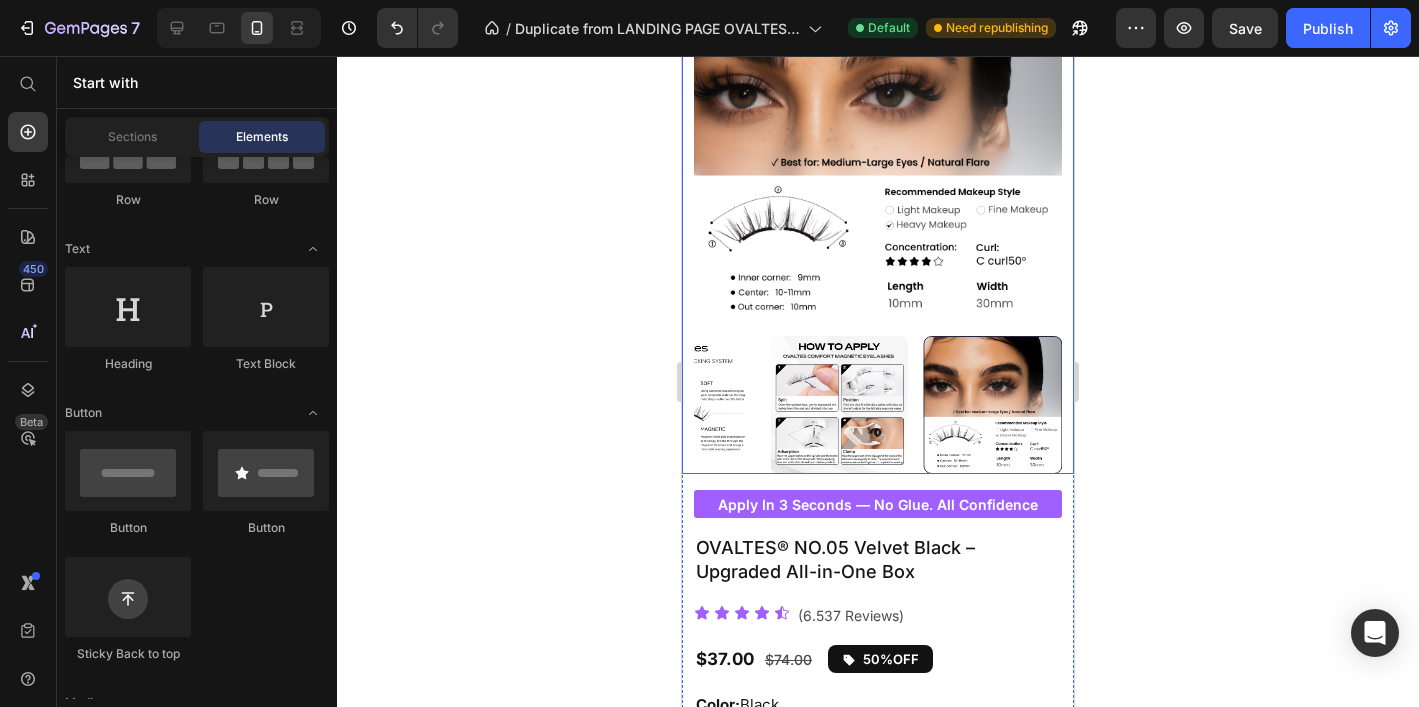 scroll, scrollTop: 228, scrollLeft: 0, axis: vertical 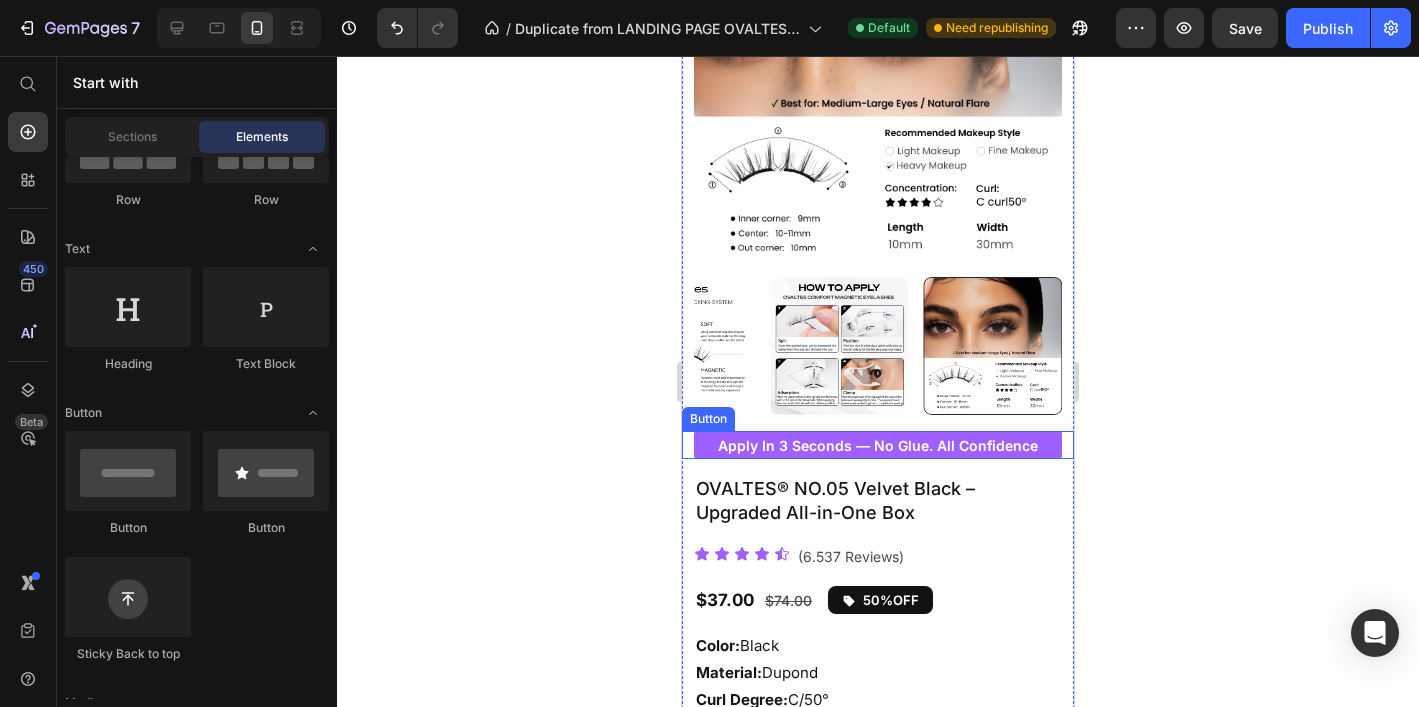 click on "apply in 3 seconds — no glue. all confidence" at bounding box center [878, 445] 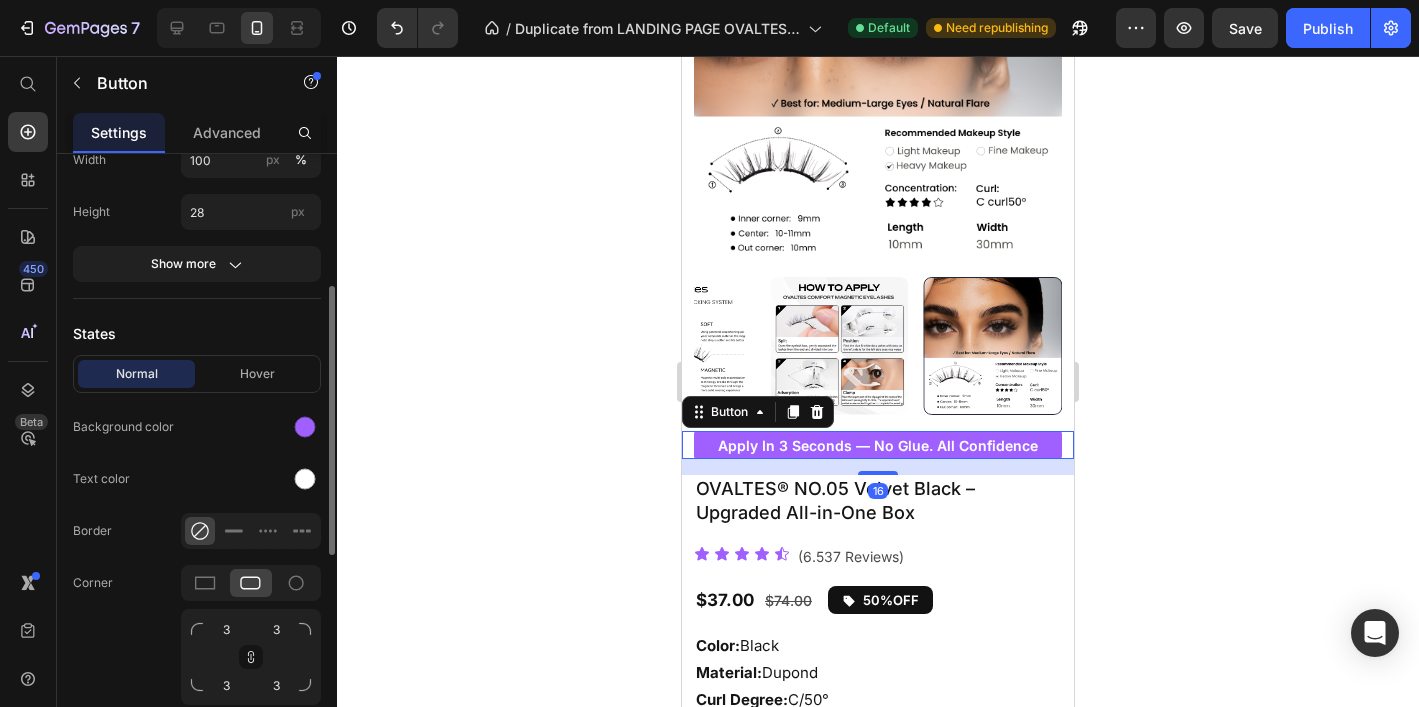 scroll, scrollTop: 308, scrollLeft: 0, axis: vertical 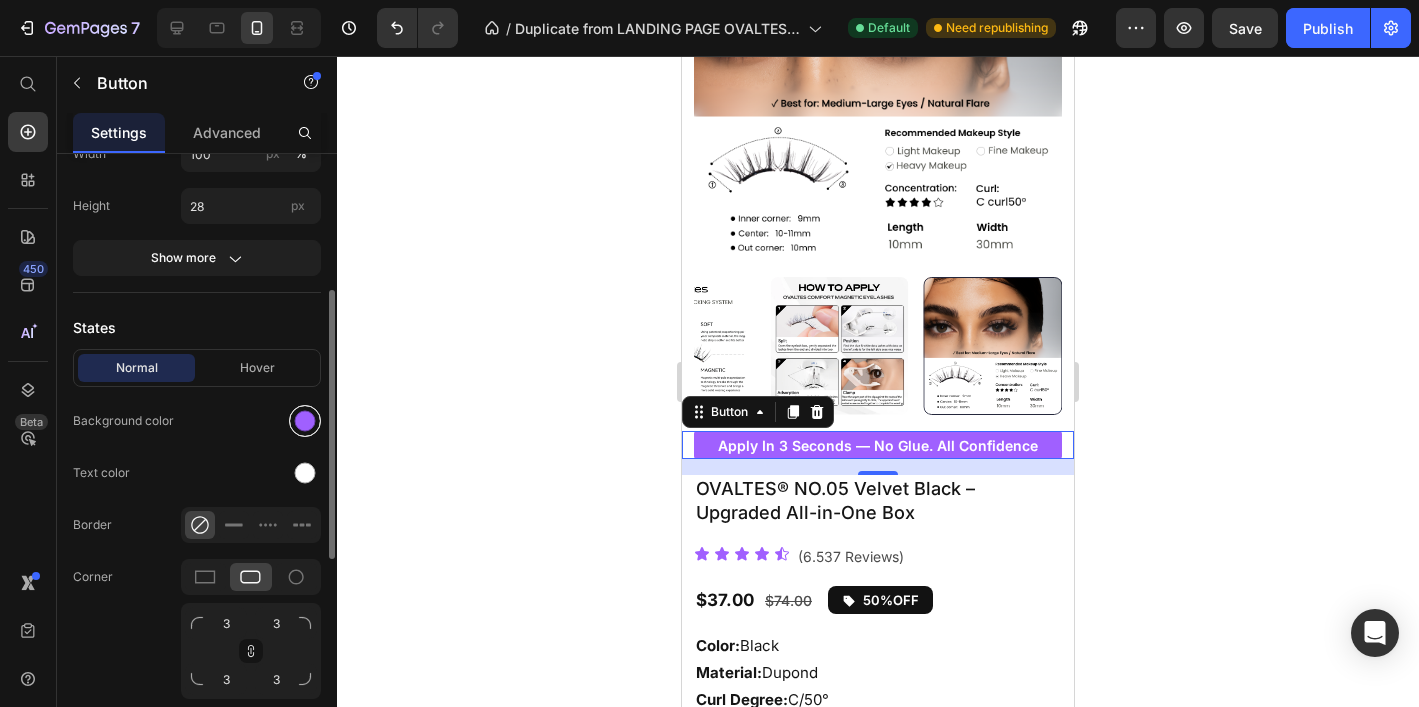 click at bounding box center (305, 421) 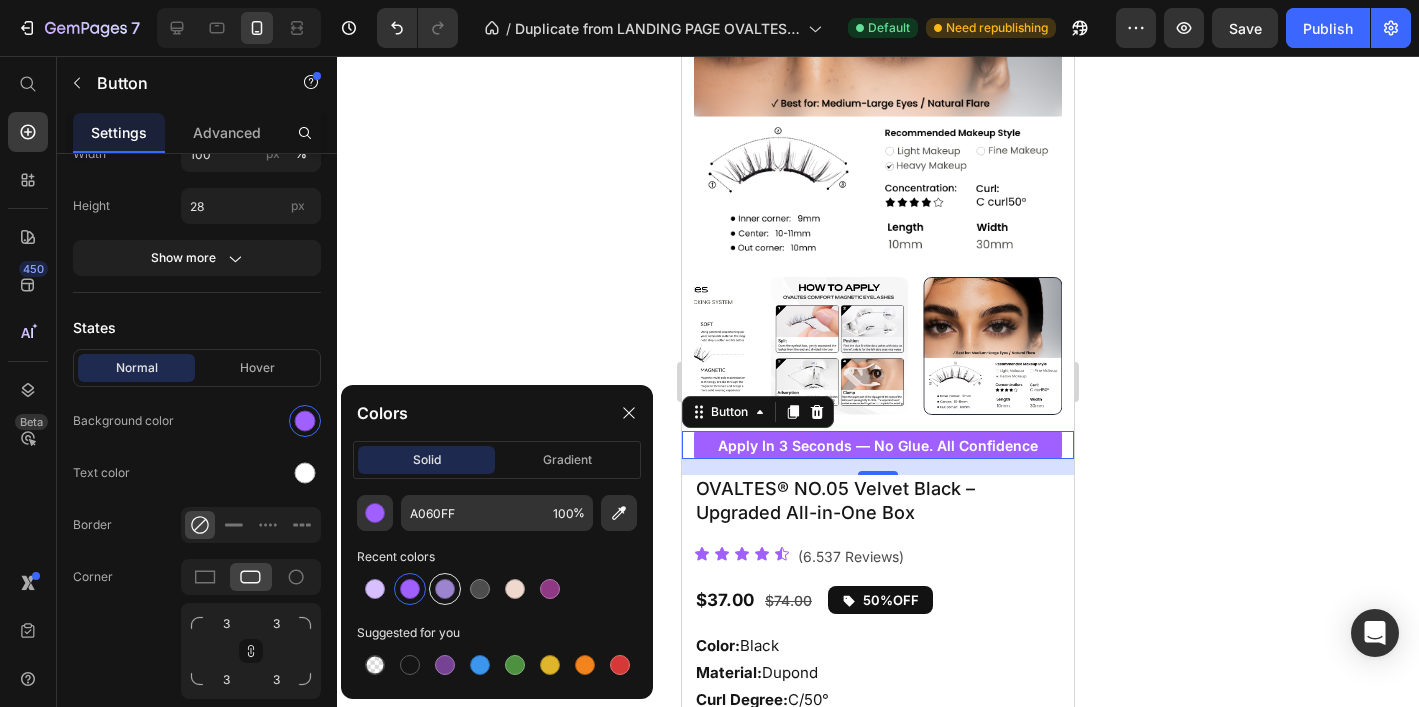 click at bounding box center [445, 589] 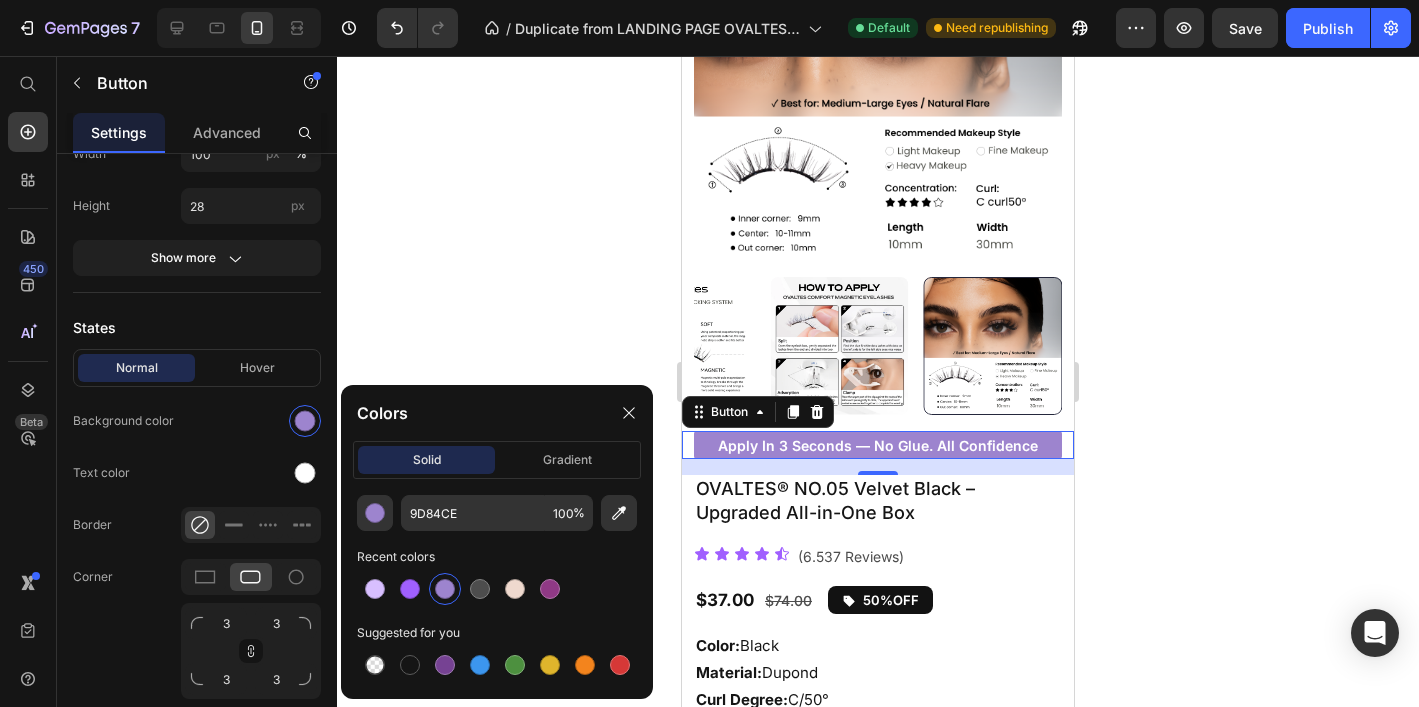 click 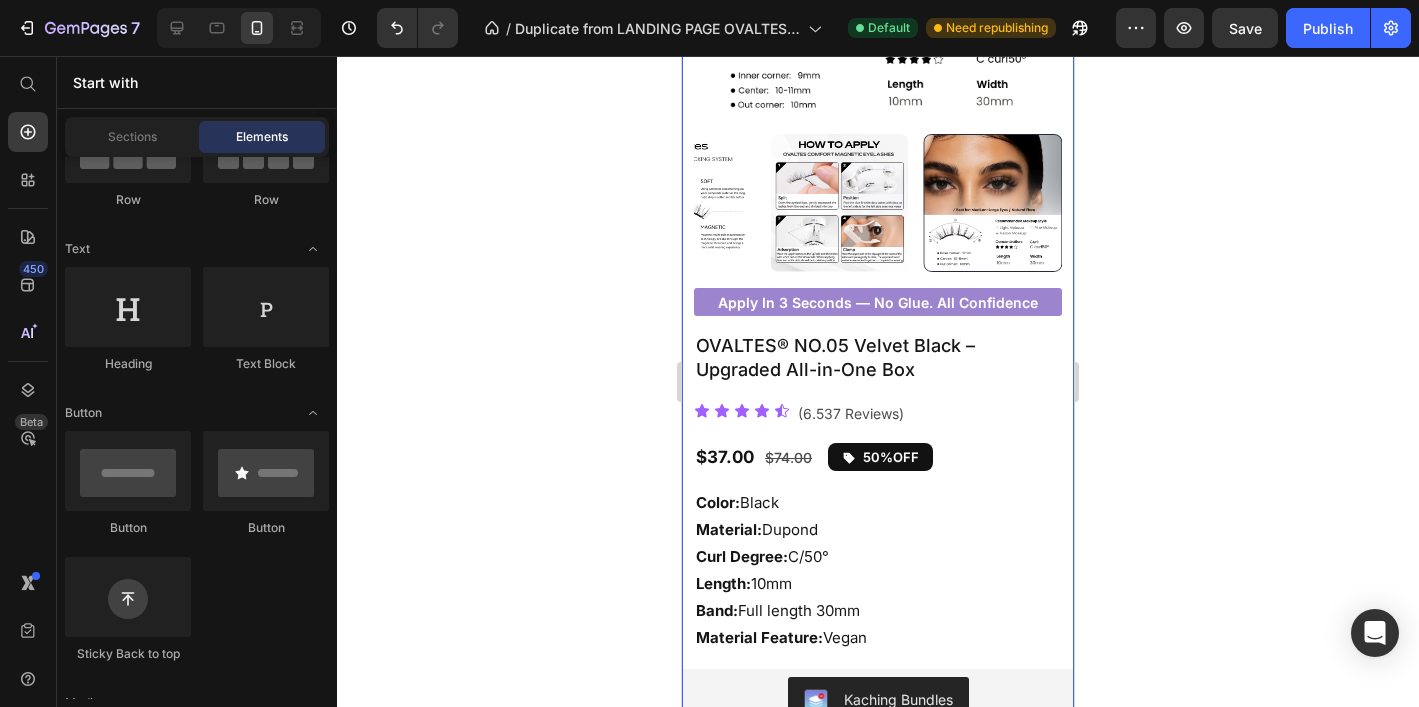 scroll, scrollTop: 421, scrollLeft: 0, axis: vertical 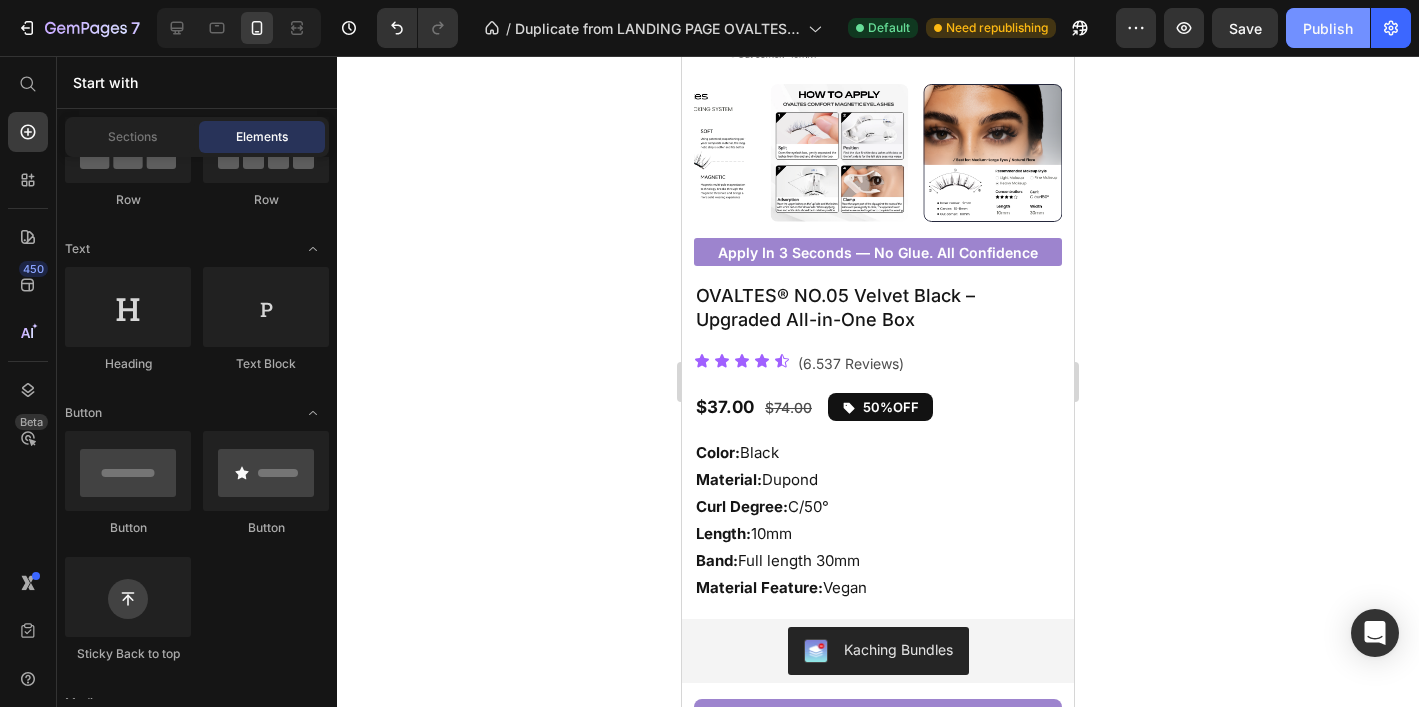 click on "Publish" 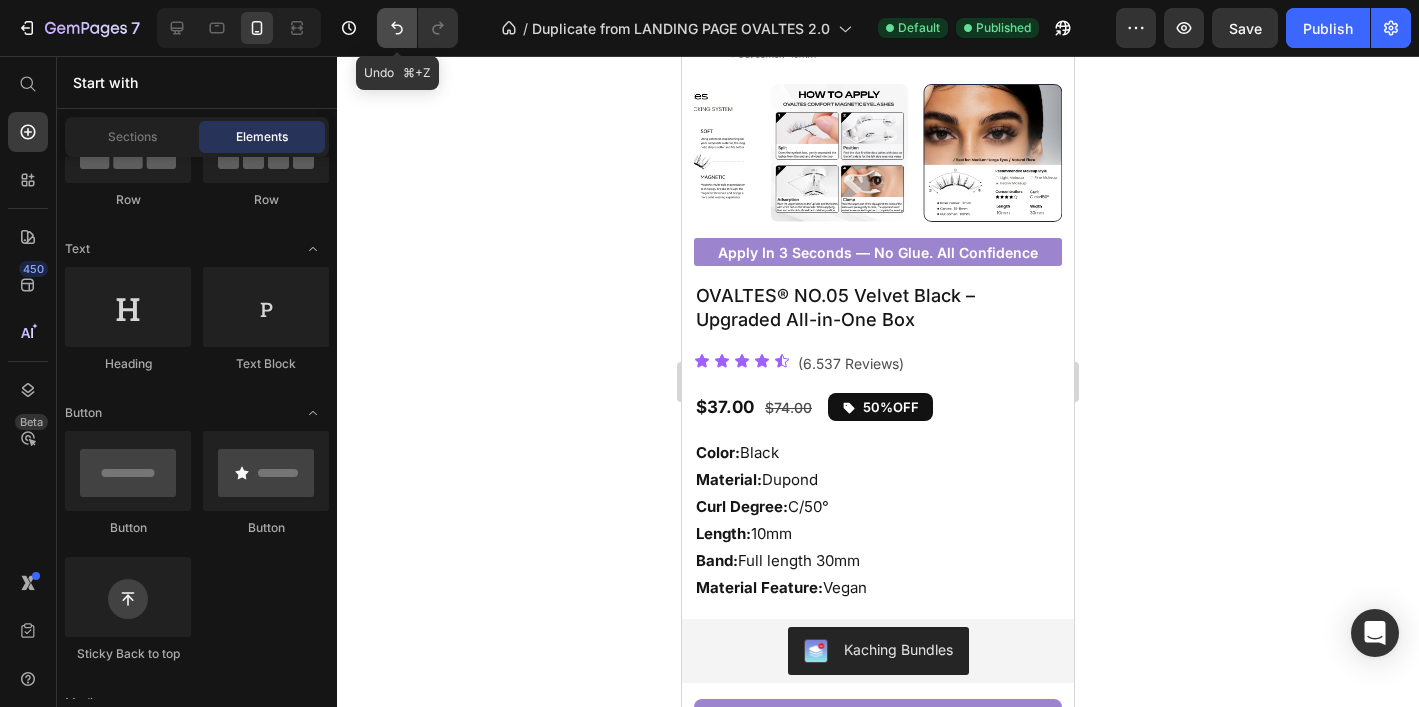 click 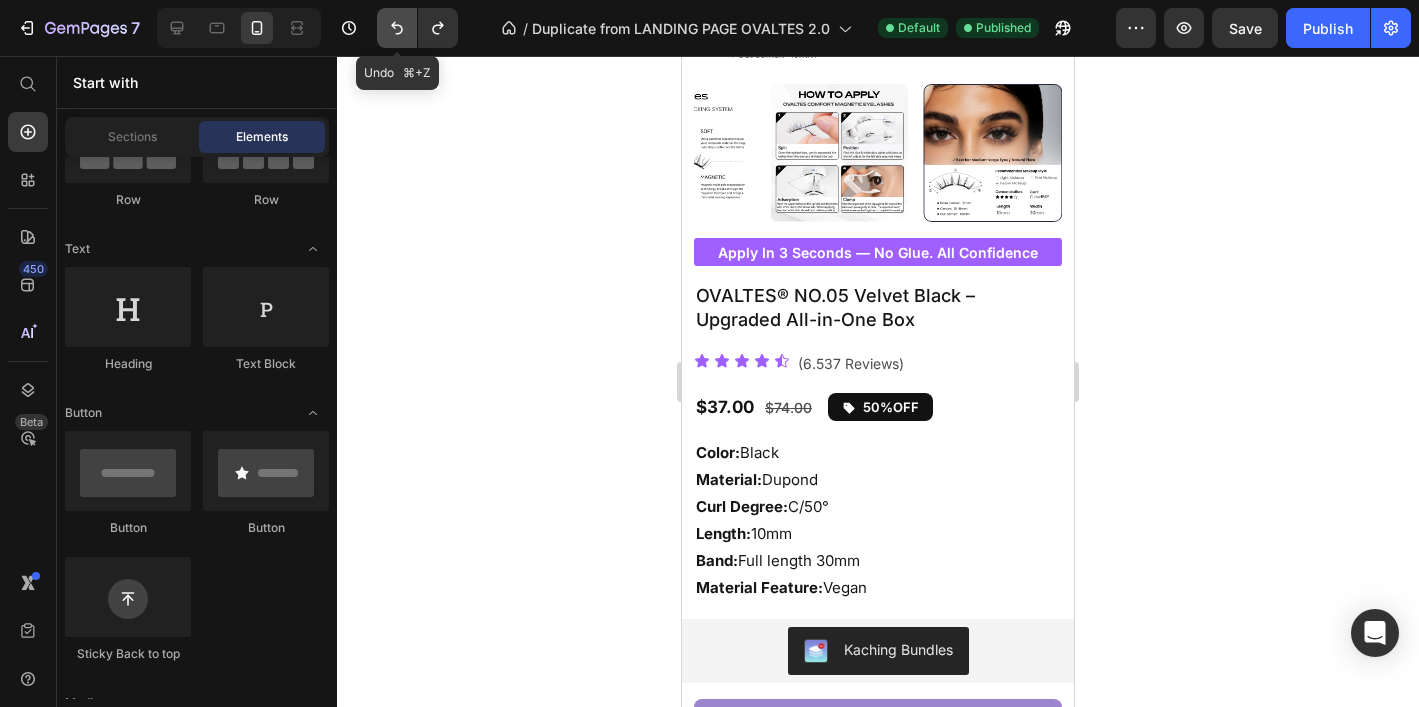click 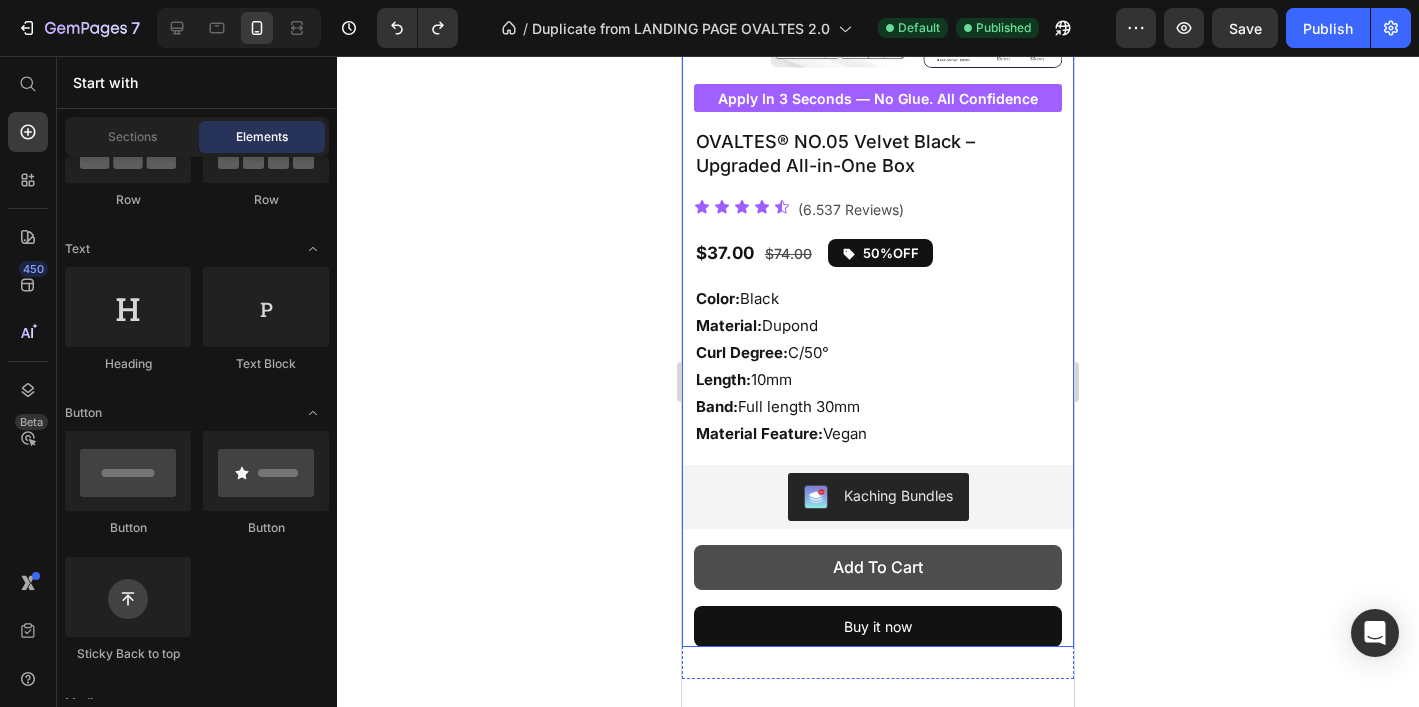scroll, scrollTop: 577, scrollLeft: 0, axis: vertical 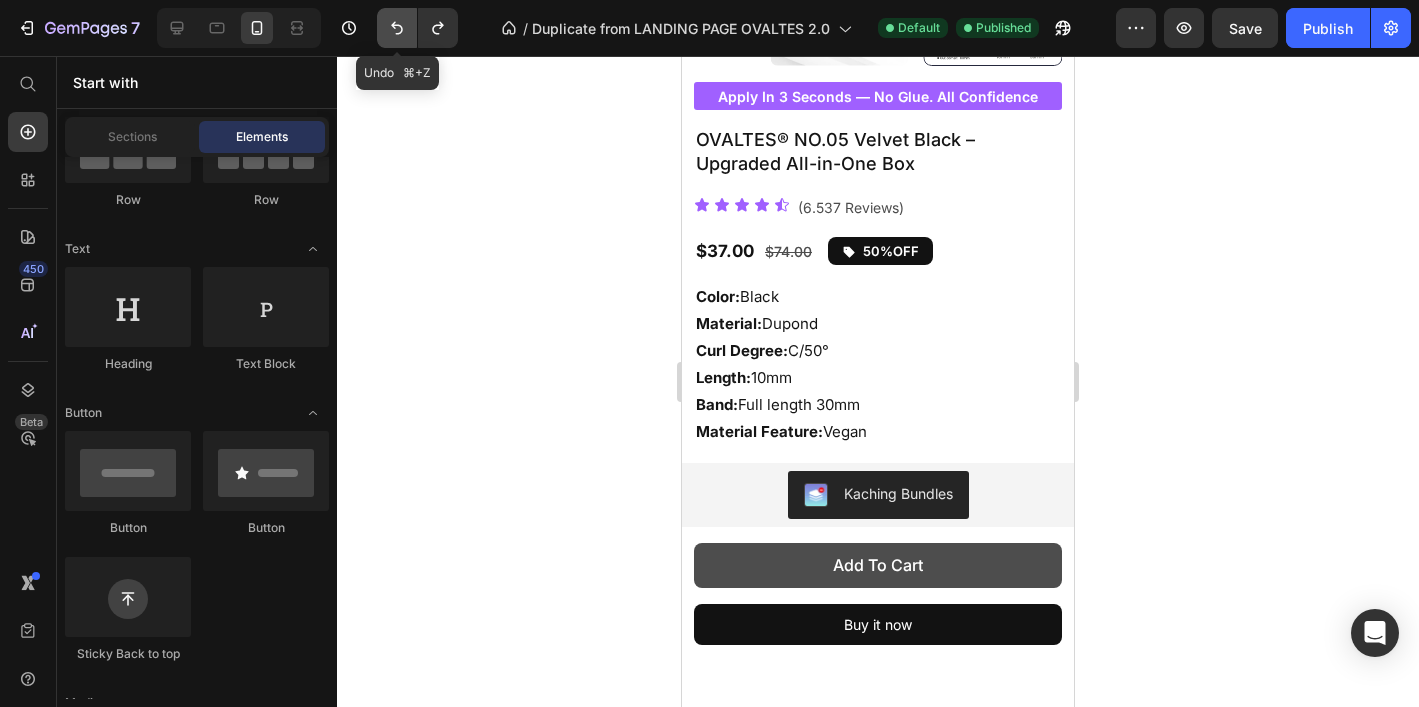 click 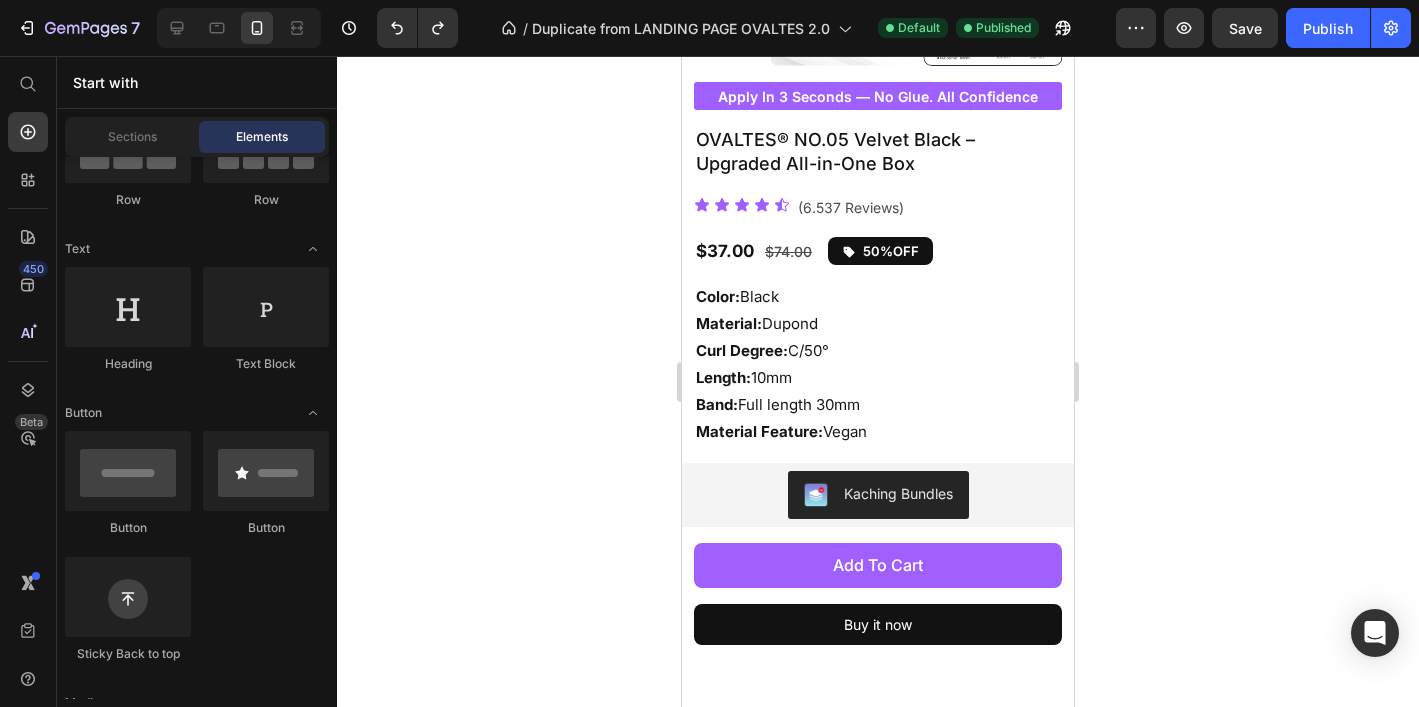 click 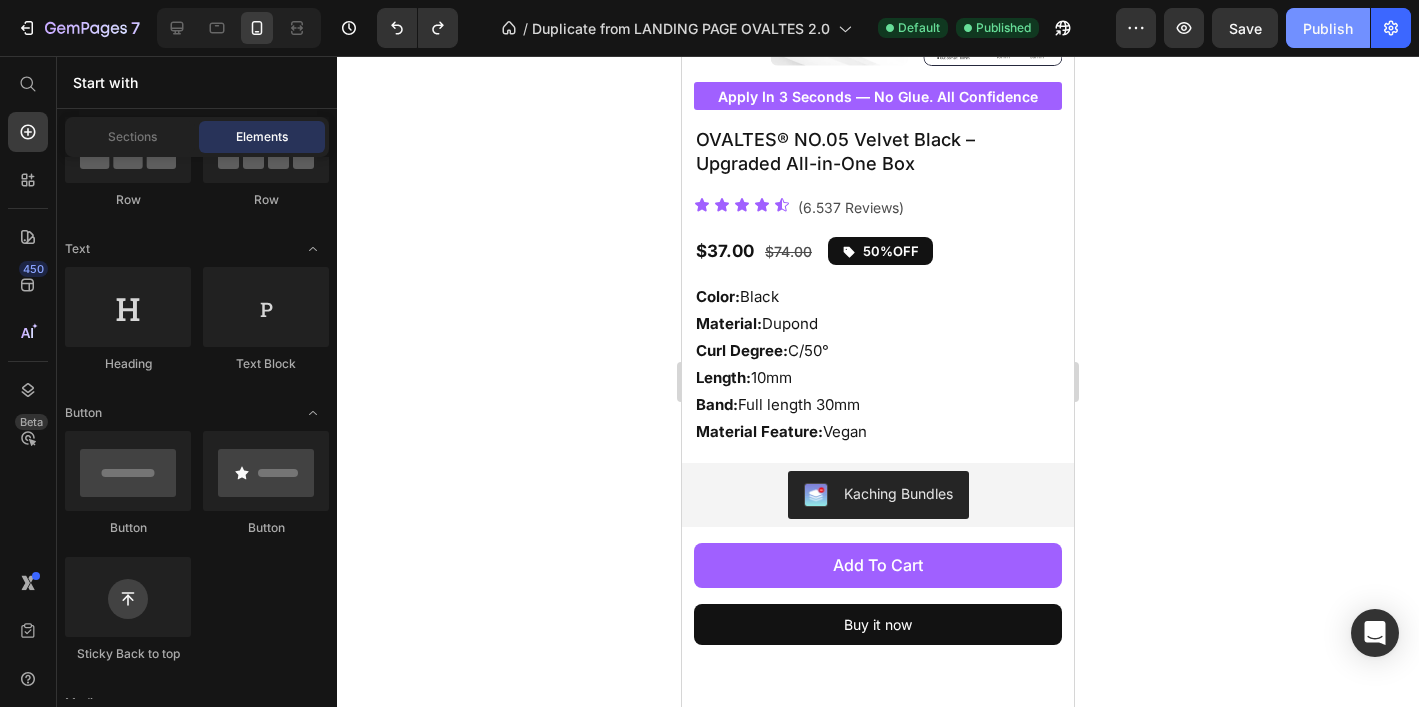 click on "Publish" 